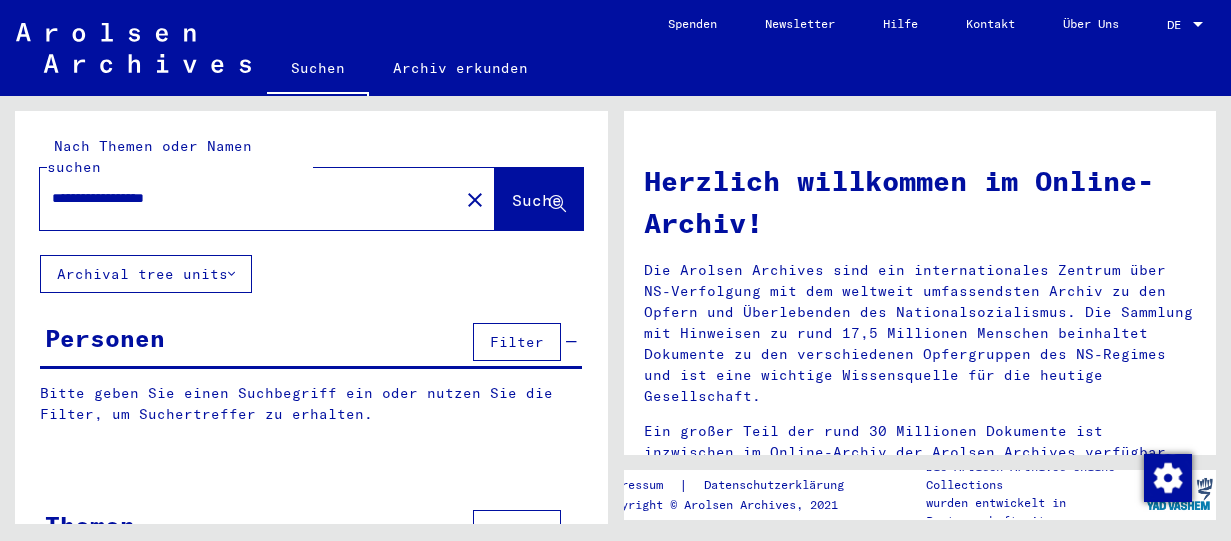 scroll, scrollTop: 0, scrollLeft: 0, axis: both 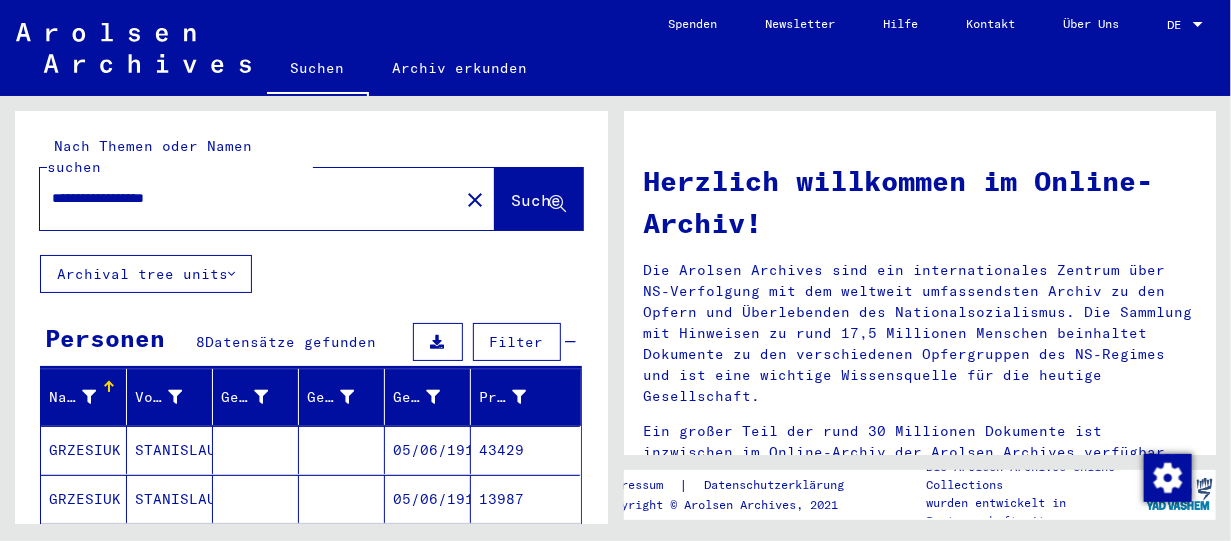 click on "**********" at bounding box center [243, 198] 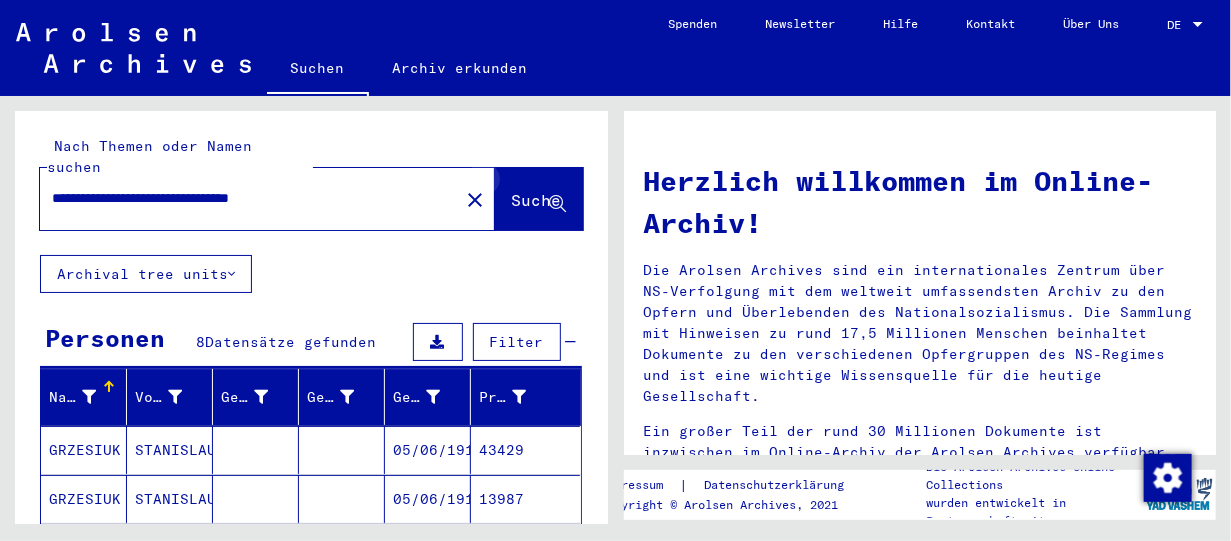 click 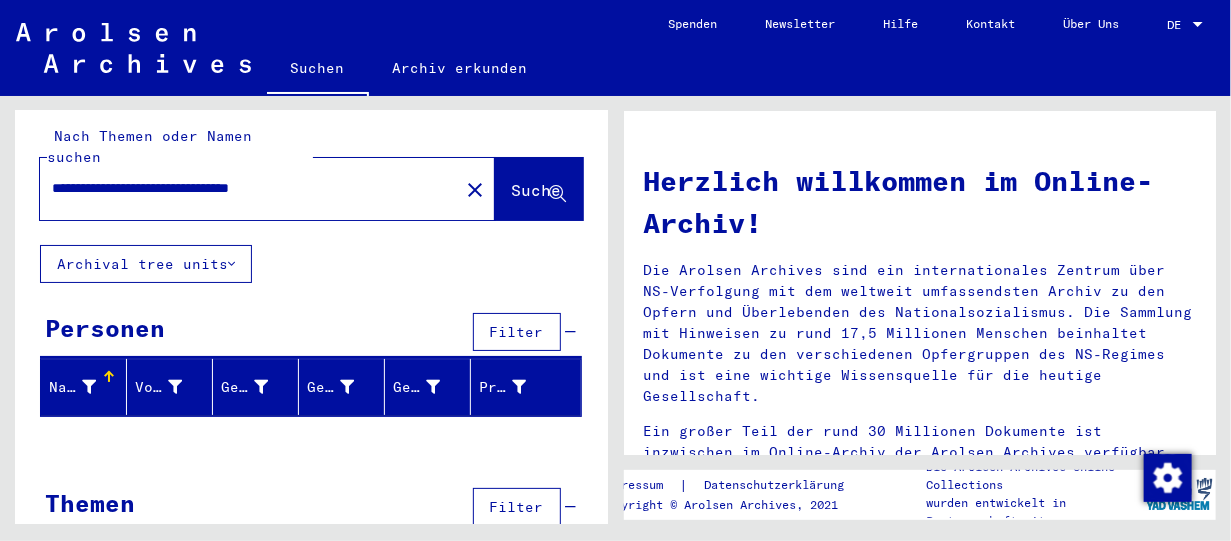 scroll, scrollTop: 0, scrollLeft: 0, axis: both 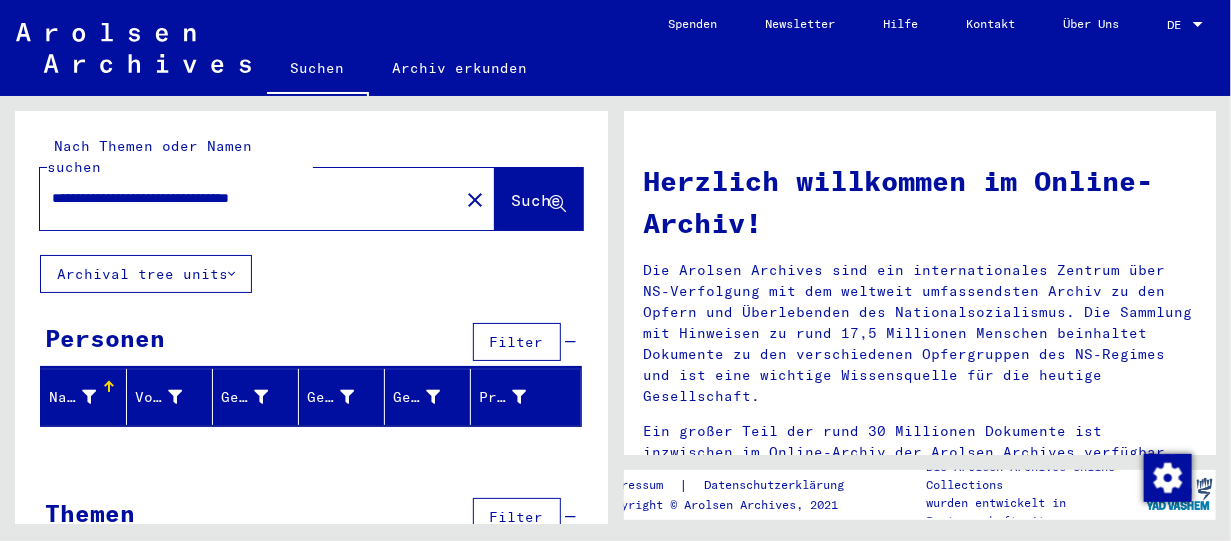 click on "**********" at bounding box center [243, 198] 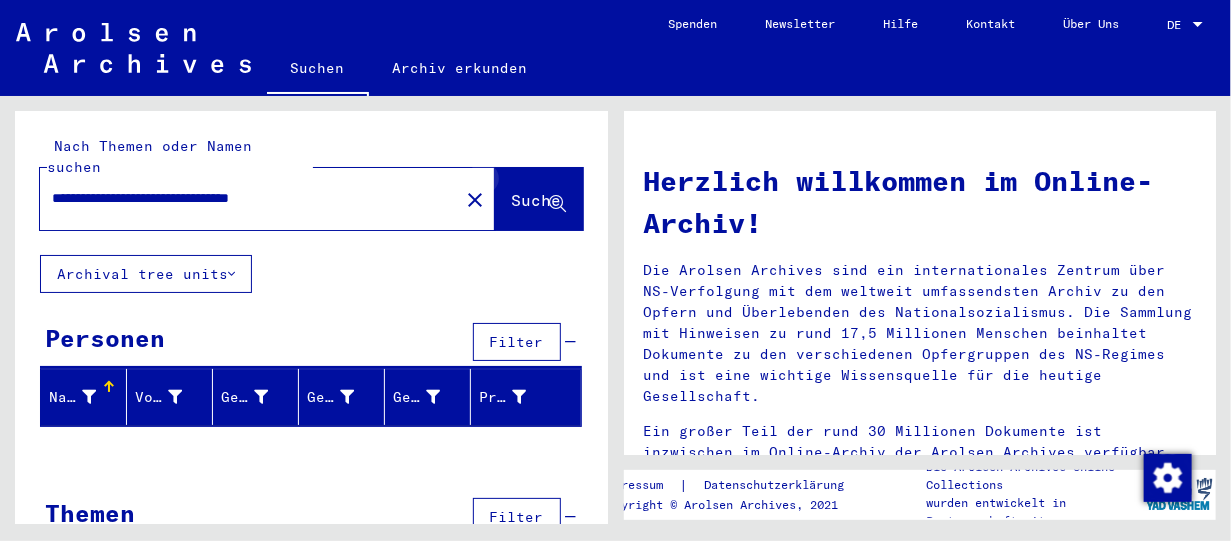 click 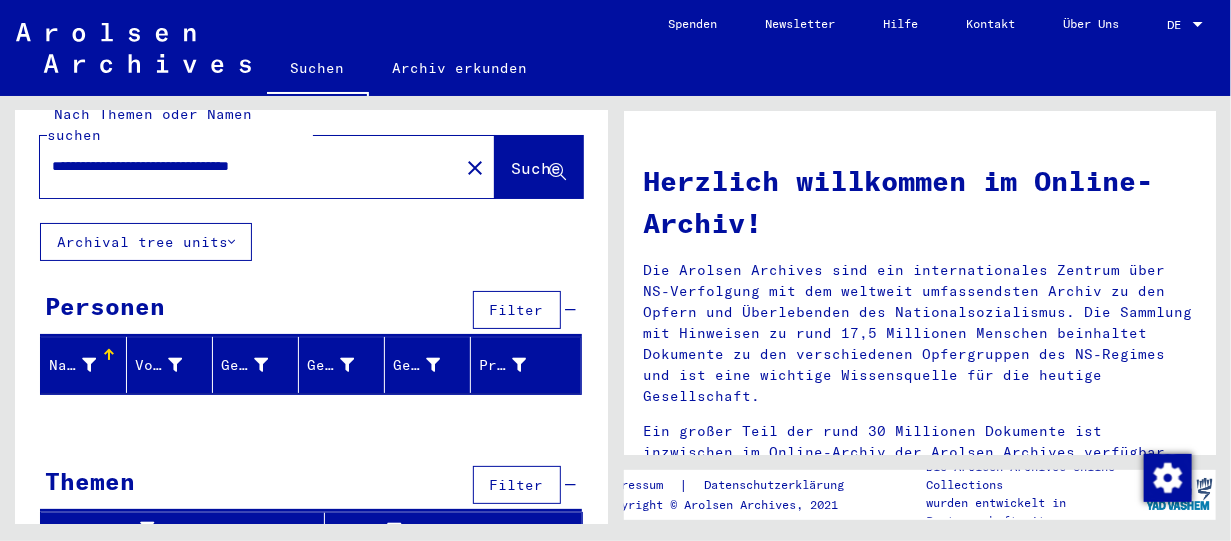 scroll, scrollTop: 0, scrollLeft: 0, axis: both 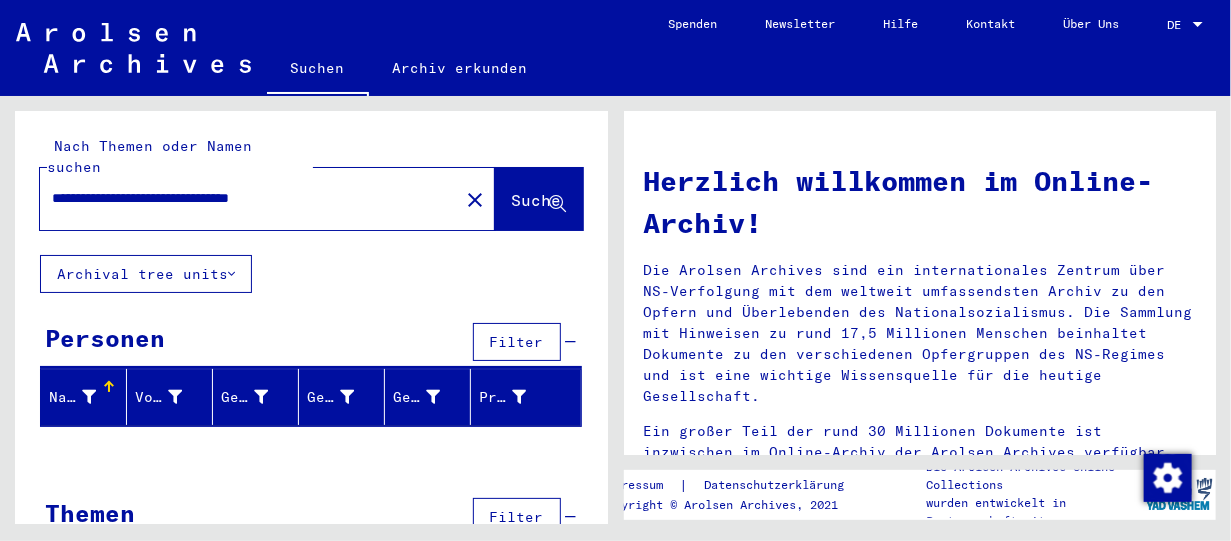 click on "**********" at bounding box center (243, 198) 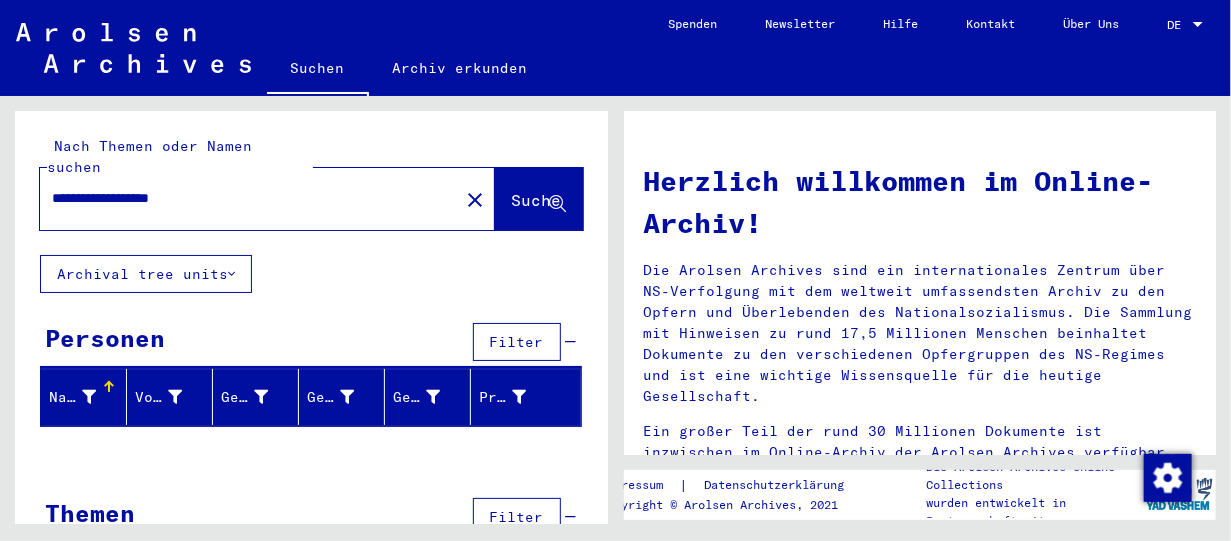 type on "**********" 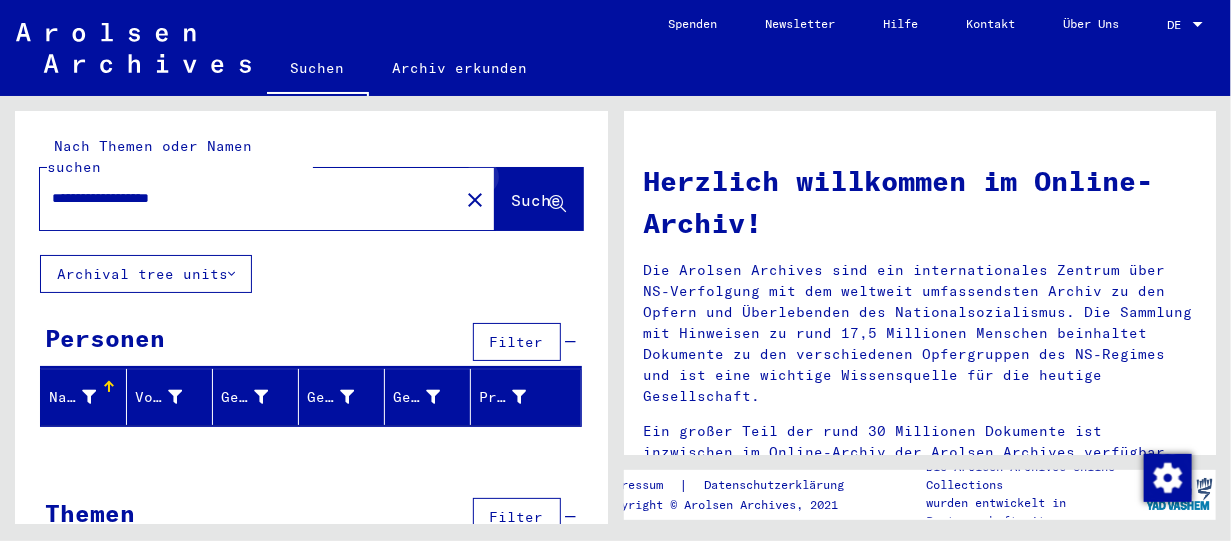 click 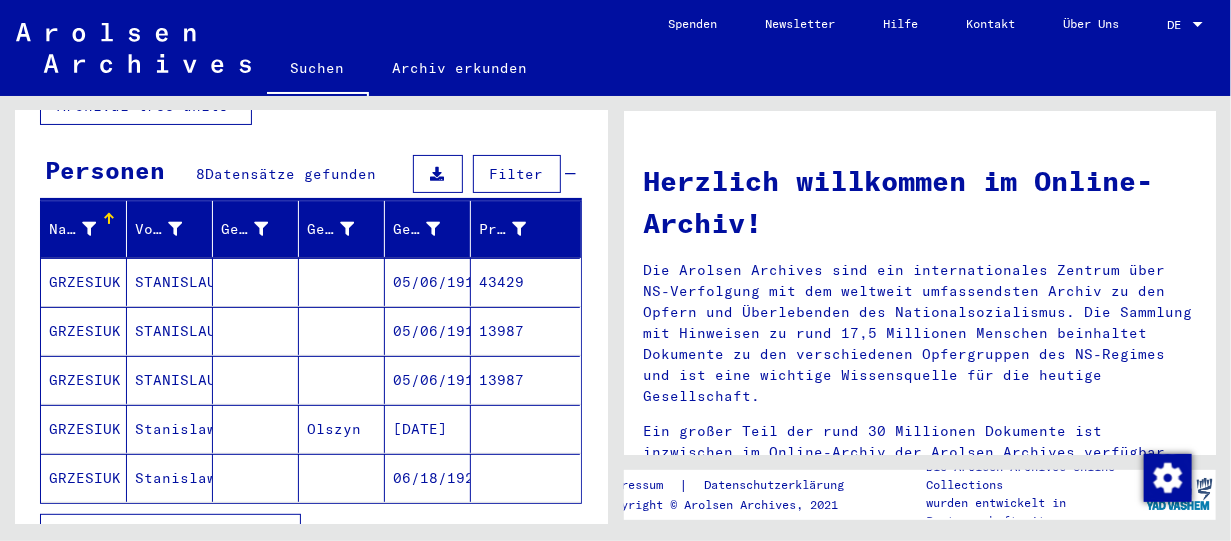 scroll, scrollTop: 200, scrollLeft: 0, axis: vertical 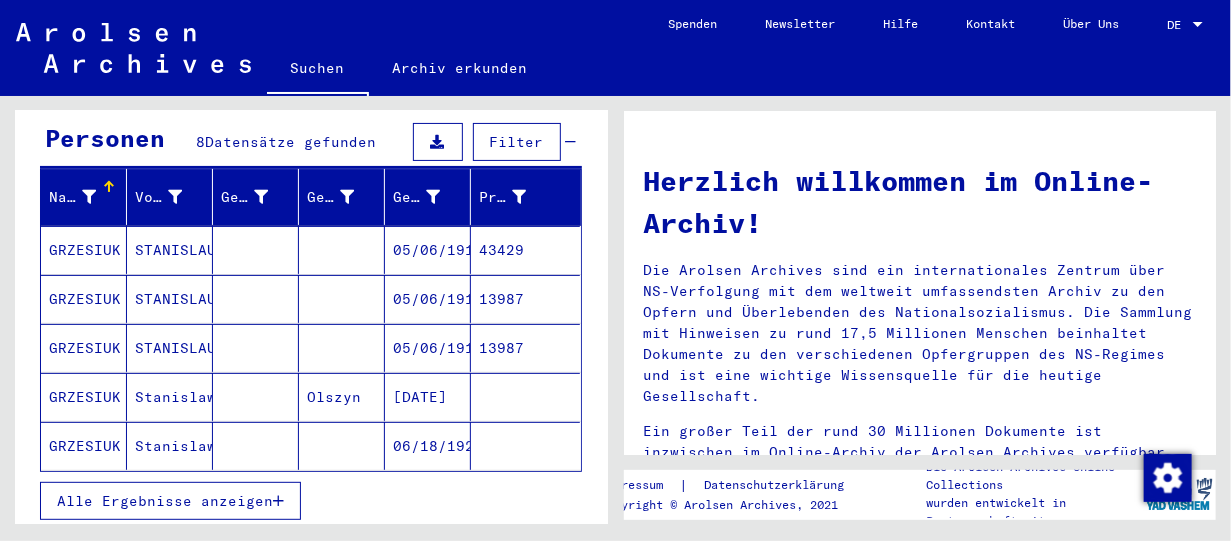 click on "43429" at bounding box center (525, 299) 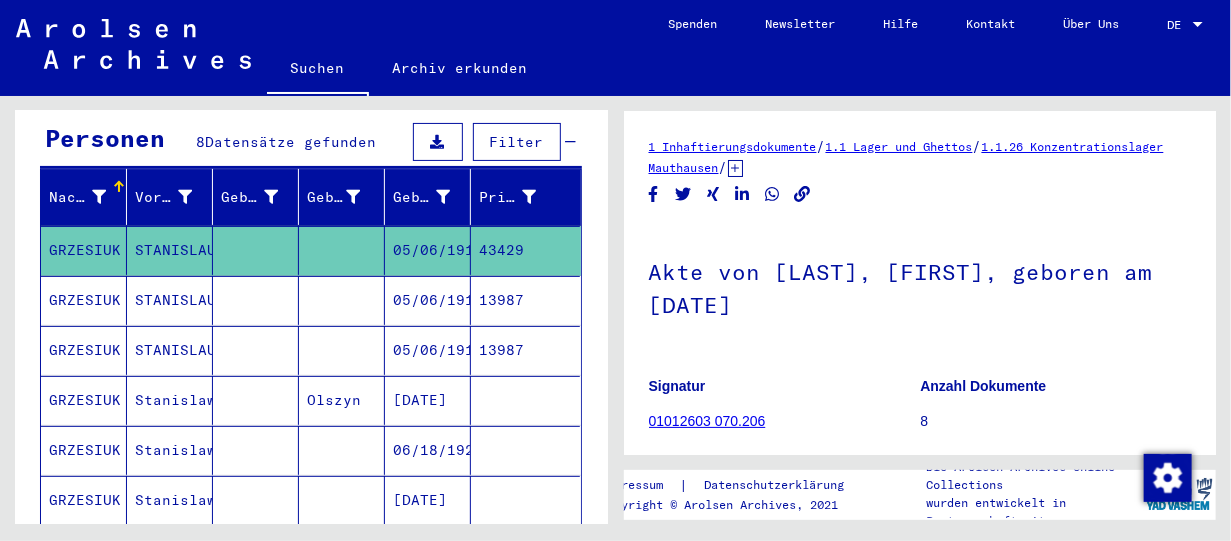 scroll, scrollTop: 0, scrollLeft: 0, axis: both 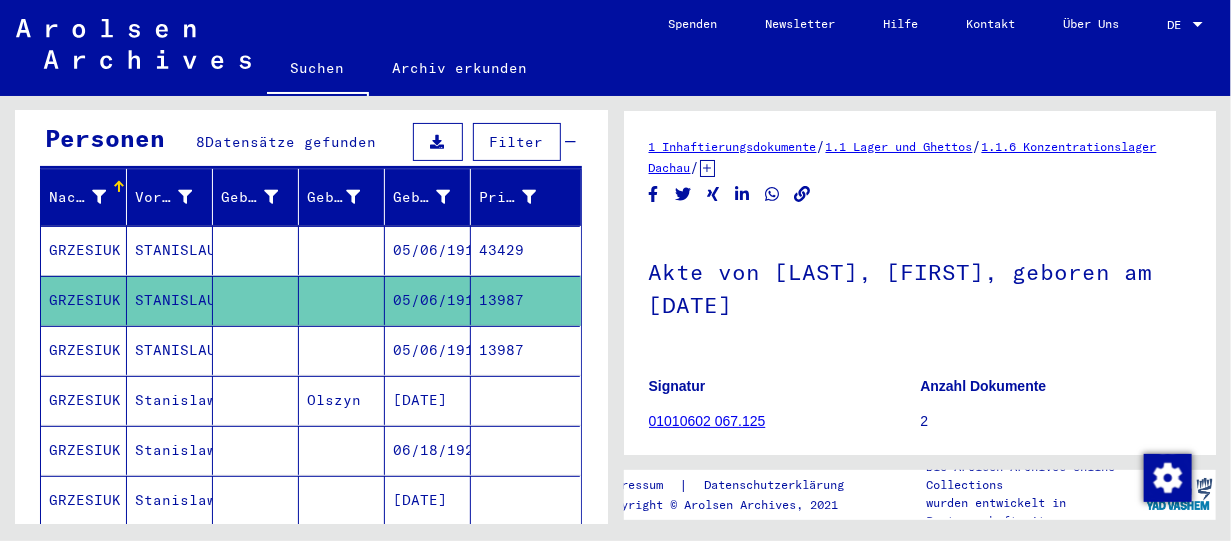 click on "13987" at bounding box center (525, 400) 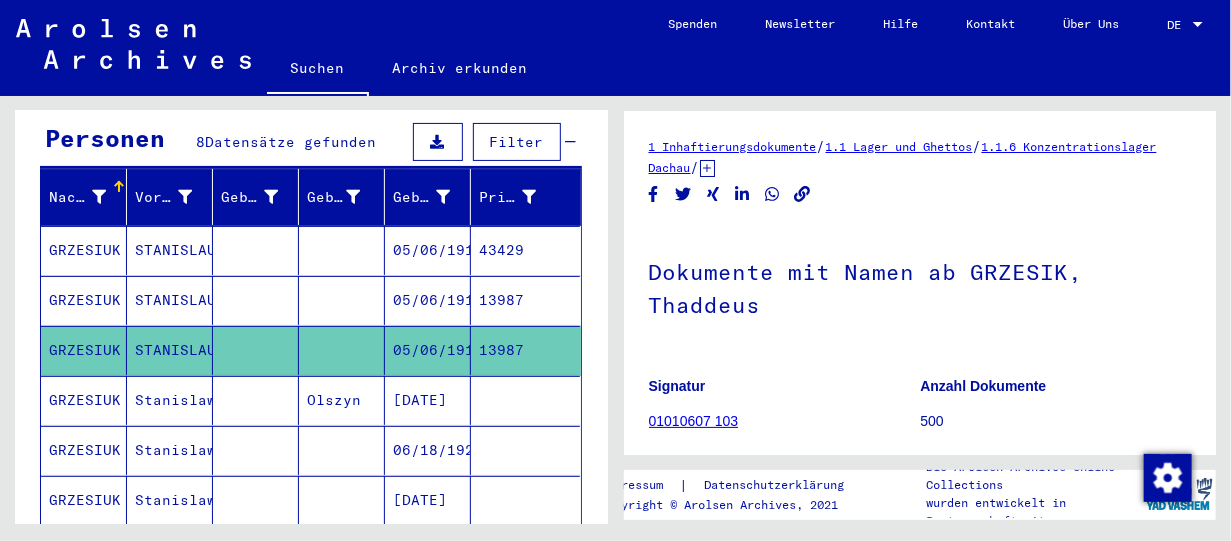 scroll, scrollTop: 0, scrollLeft: 0, axis: both 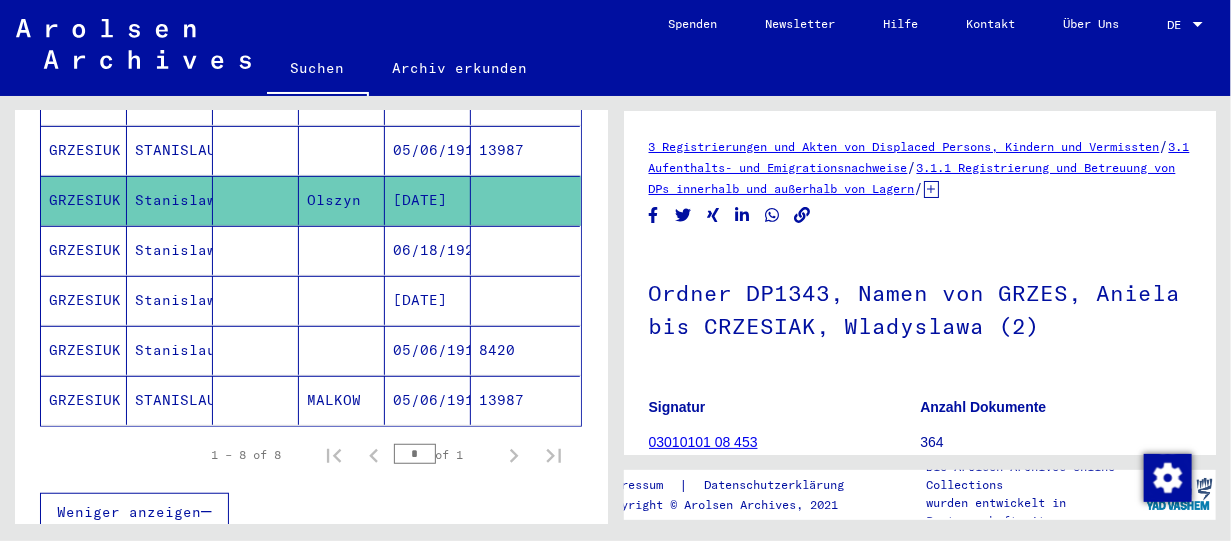 click at bounding box center [256, 300] 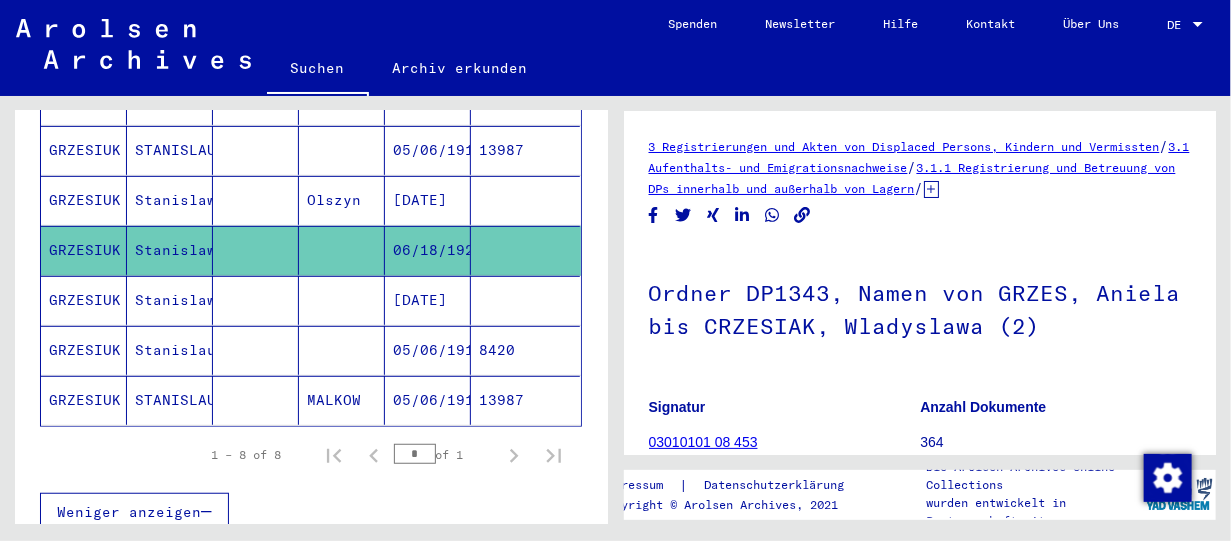 scroll, scrollTop: 0, scrollLeft: 0, axis: both 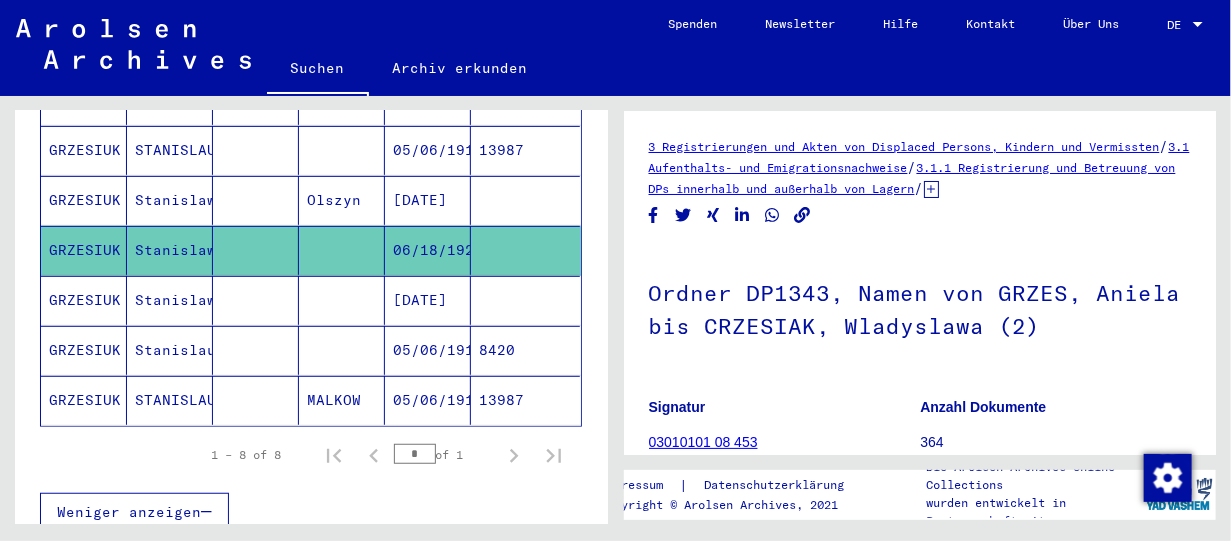 click on "[DATE]" at bounding box center [428, 350] 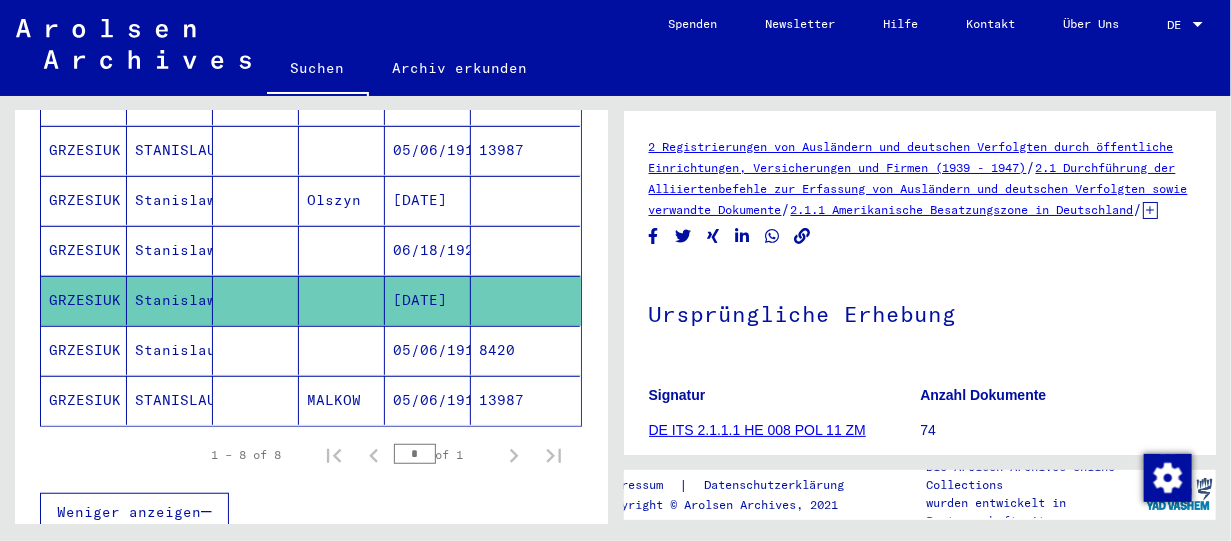 scroll, scrollTop: 0, scrollLeft: 0, axis: both 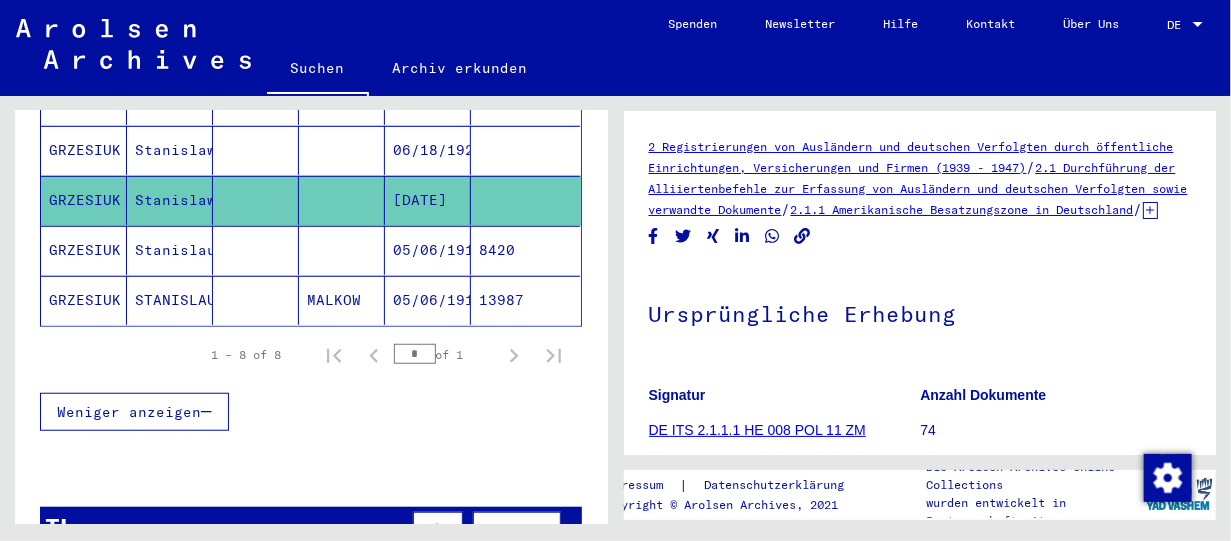click at bounding box center [256, 300] 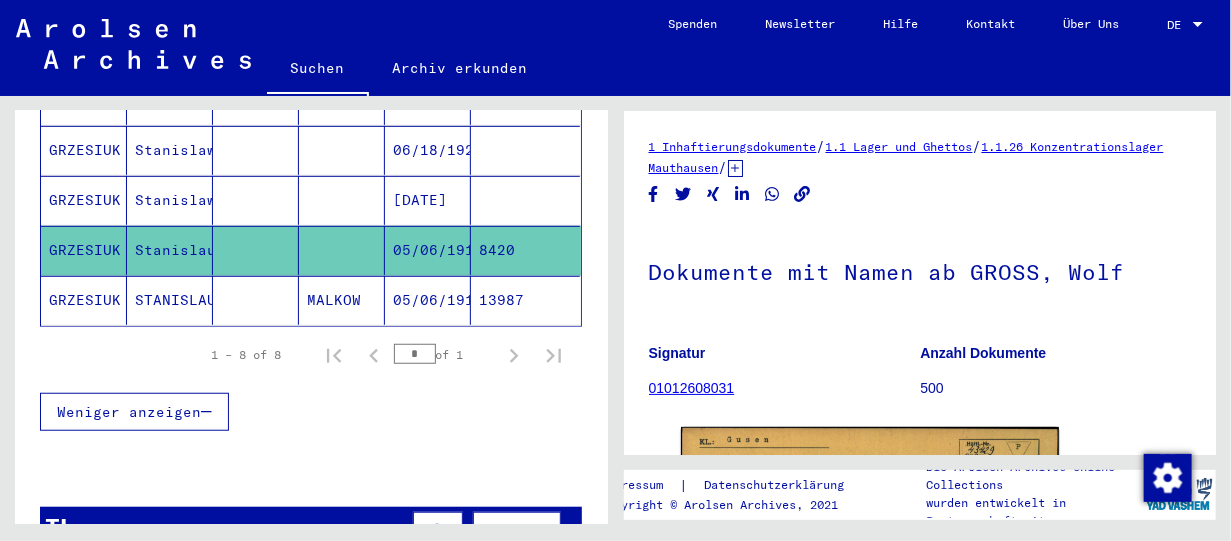scroll, scrollTop: 0, scrollLeft: 0, axis: both 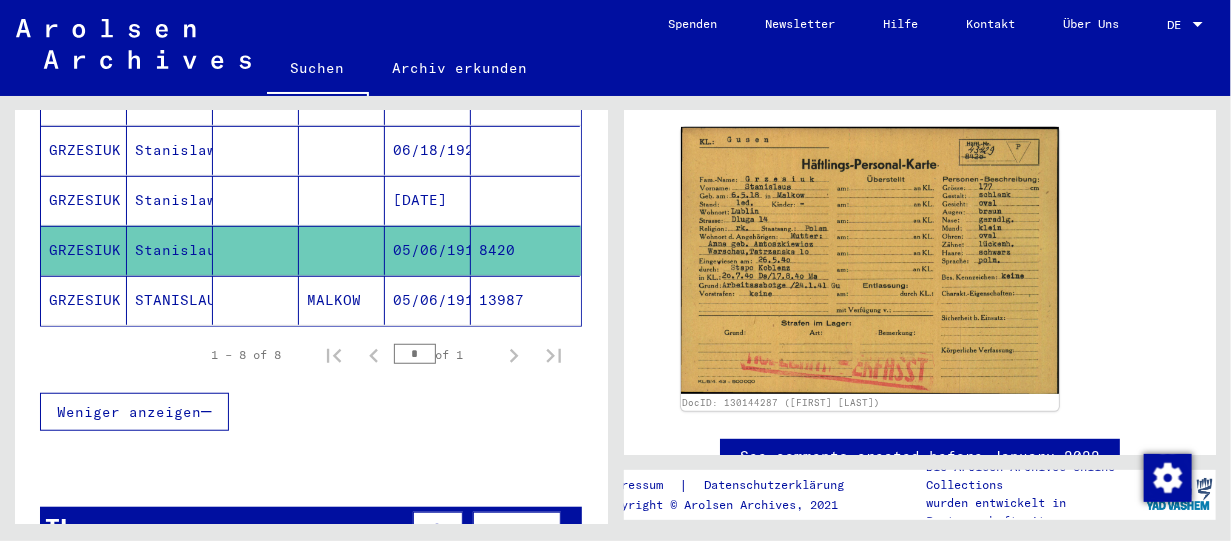 click on "05/06/1918" 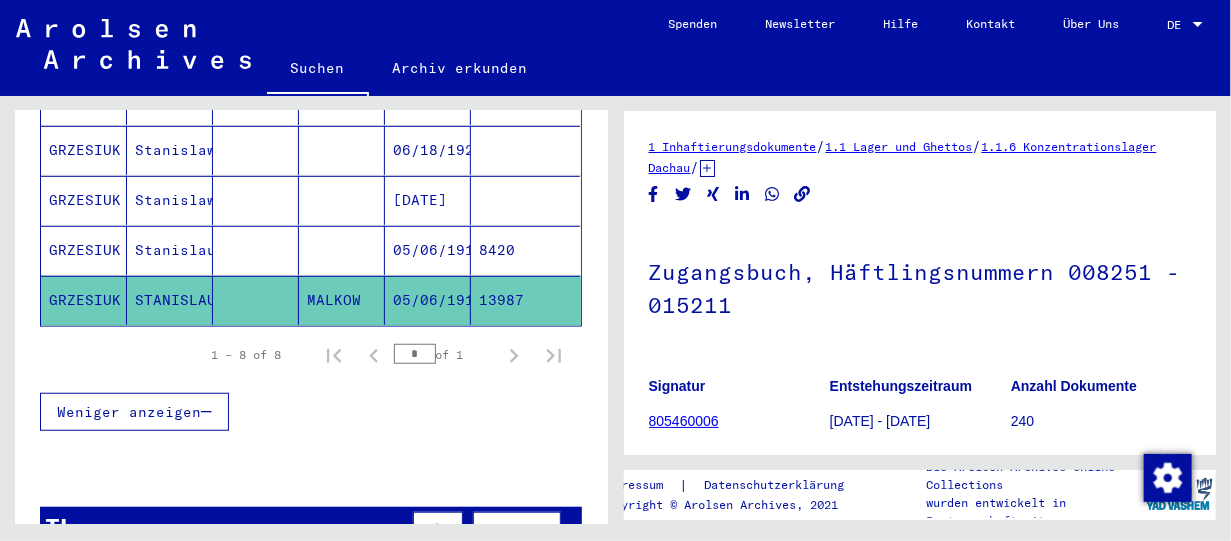 scroll, scrollTop: 0, scrollLeft: 0, axis: both 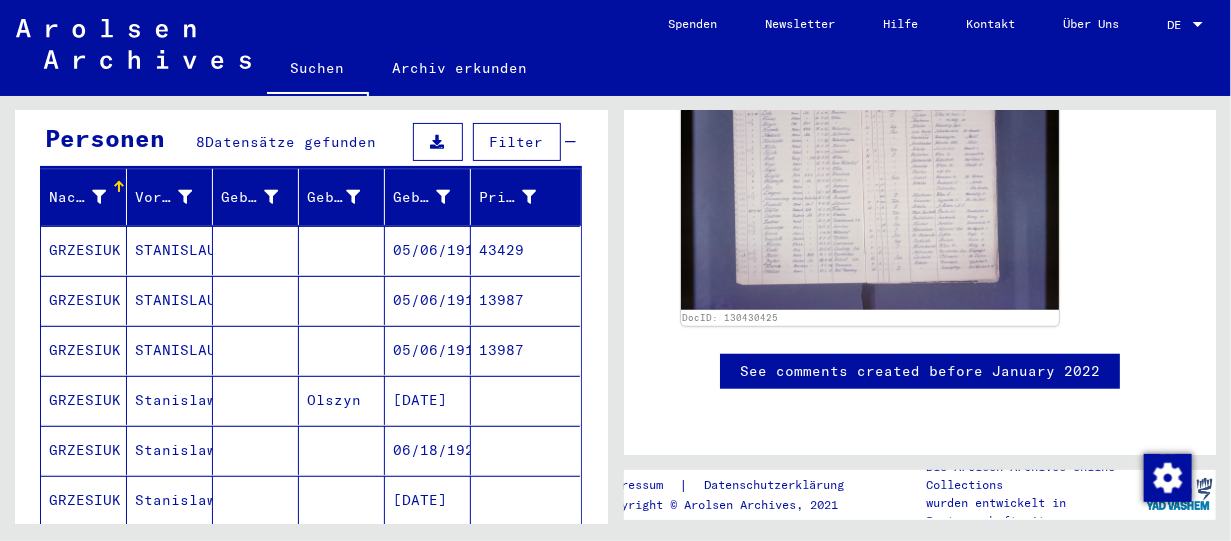click on "05/06/1918" at bounding box center [428, 300] 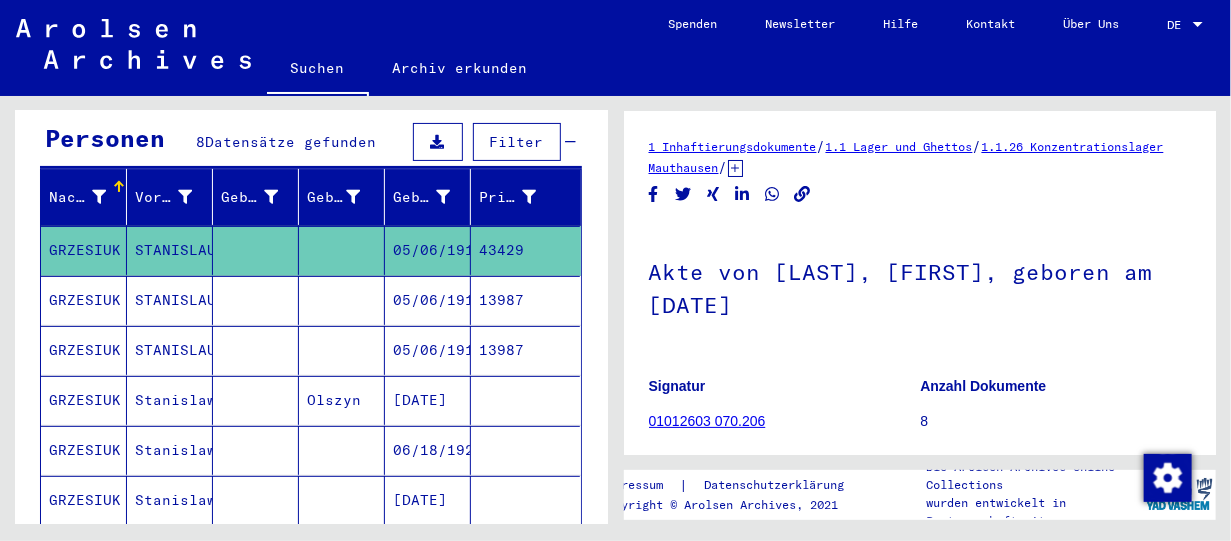 scroll, scrollTop: 0, scrollLeft: 0, axis: both 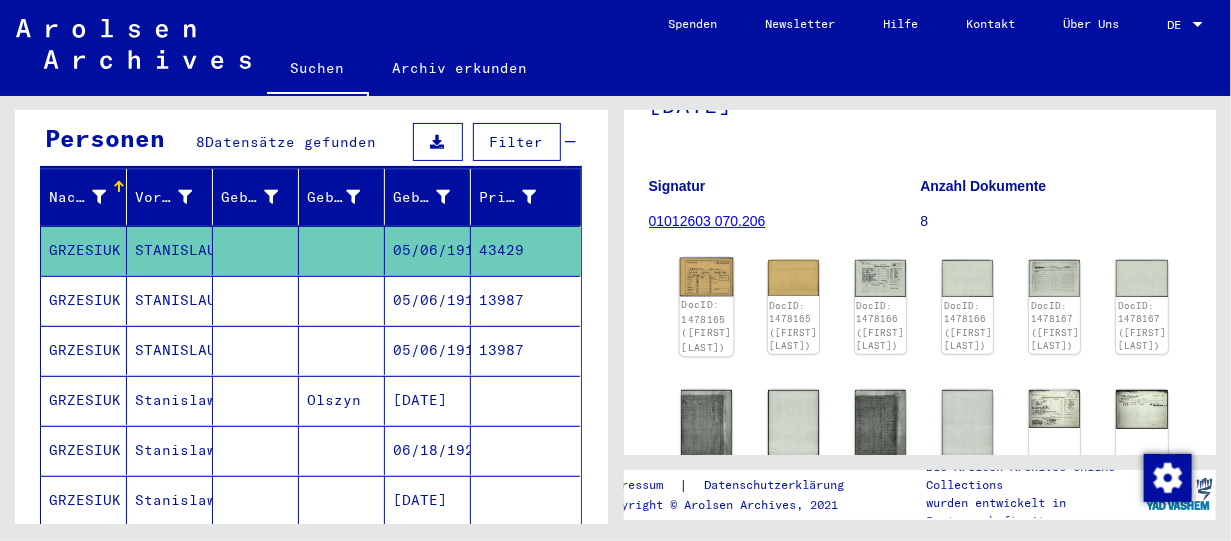 click 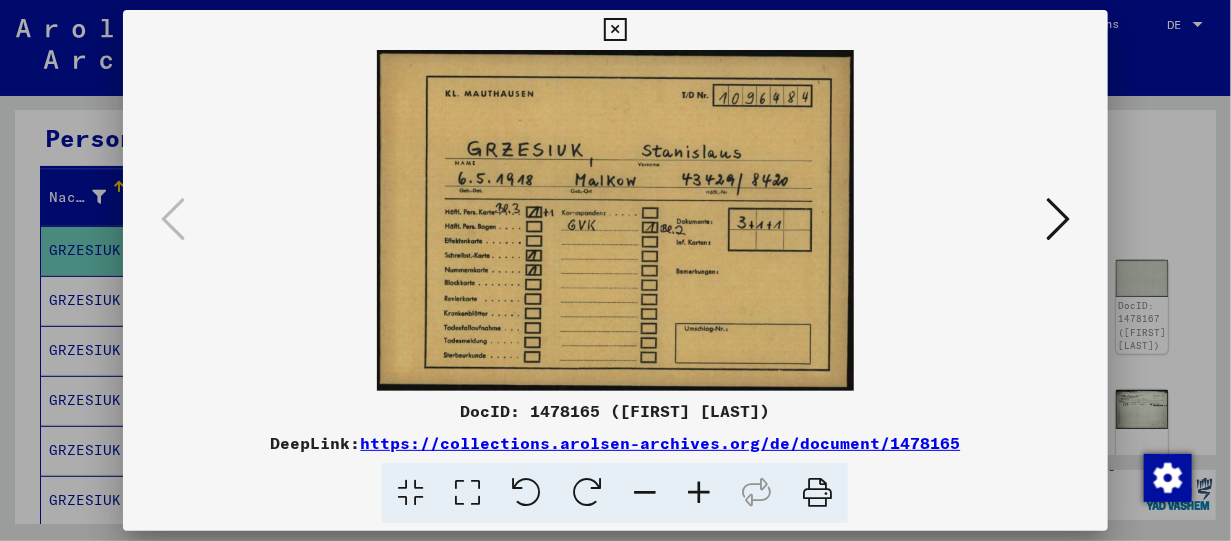 click at bounding box center [1058, 219] 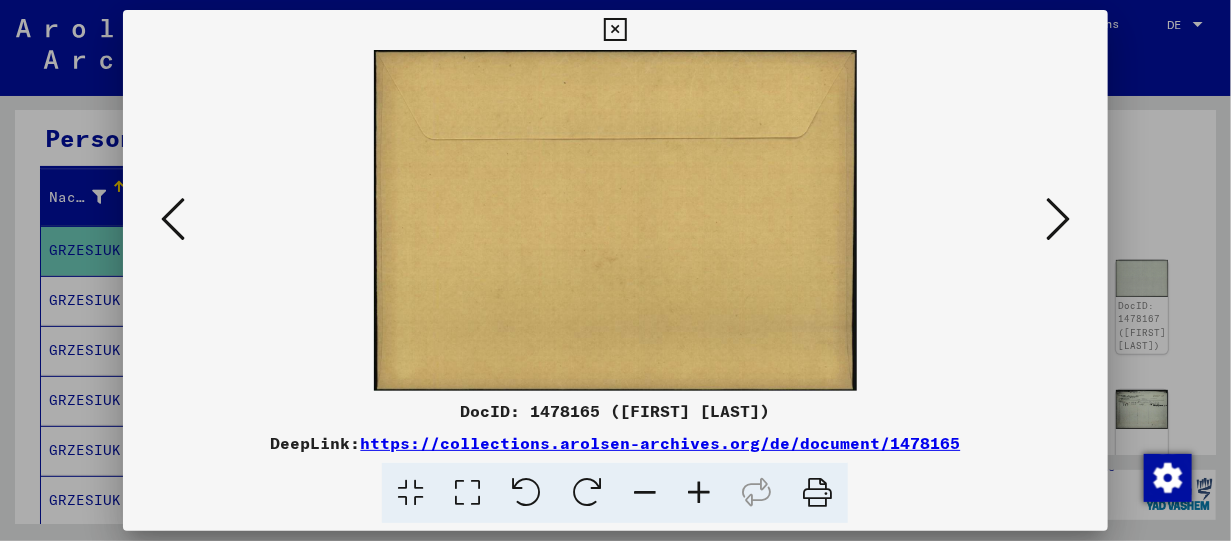 click at bounding box center (1058, 219) 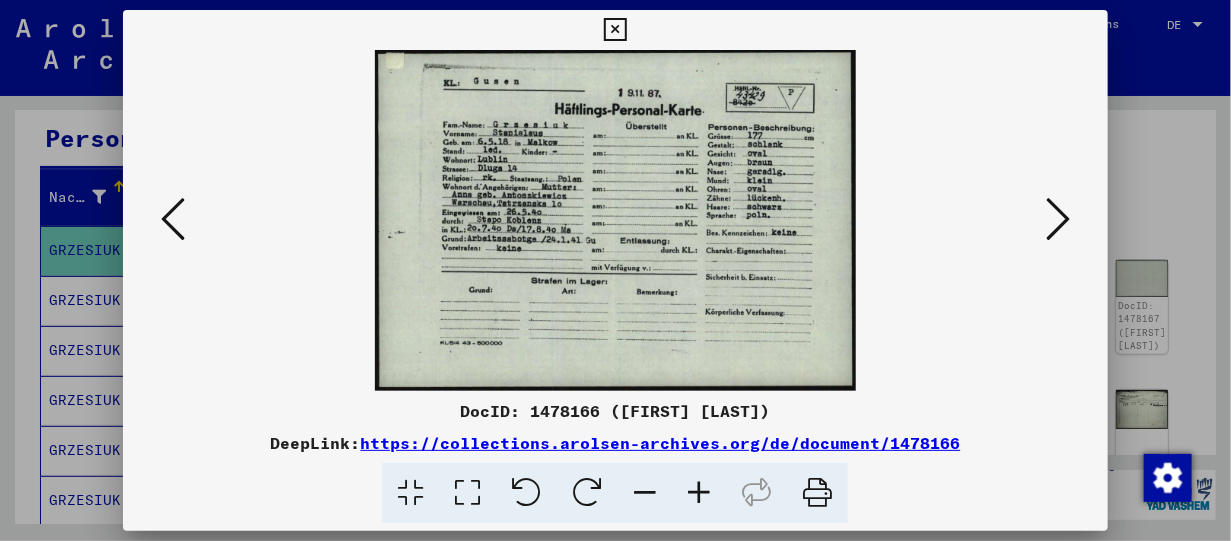 click at bounding box center (1058, 219) 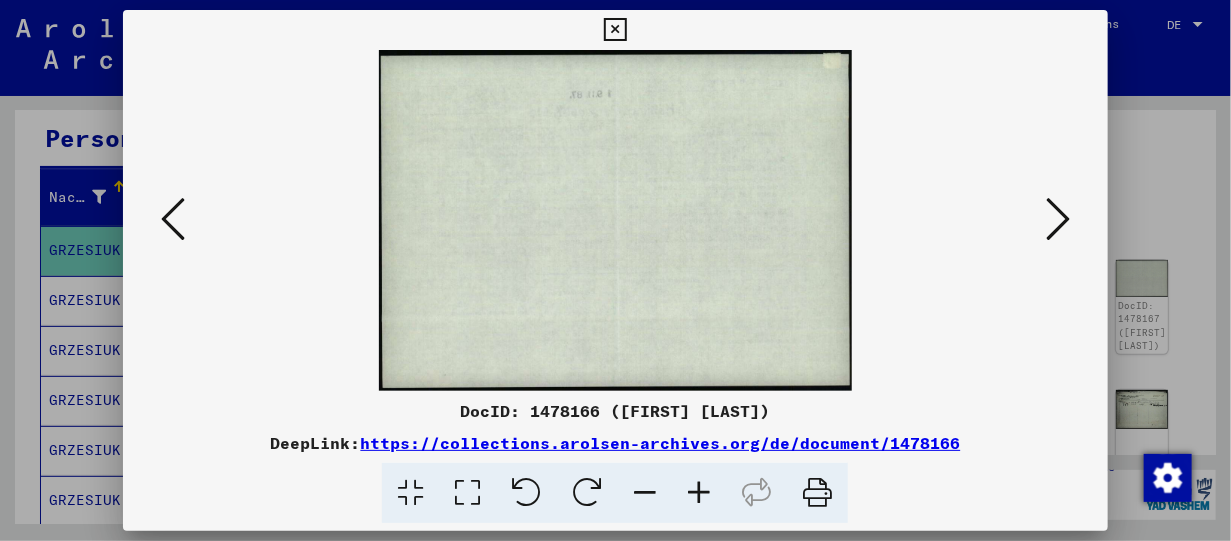 click at bounding box center (1058, 219) 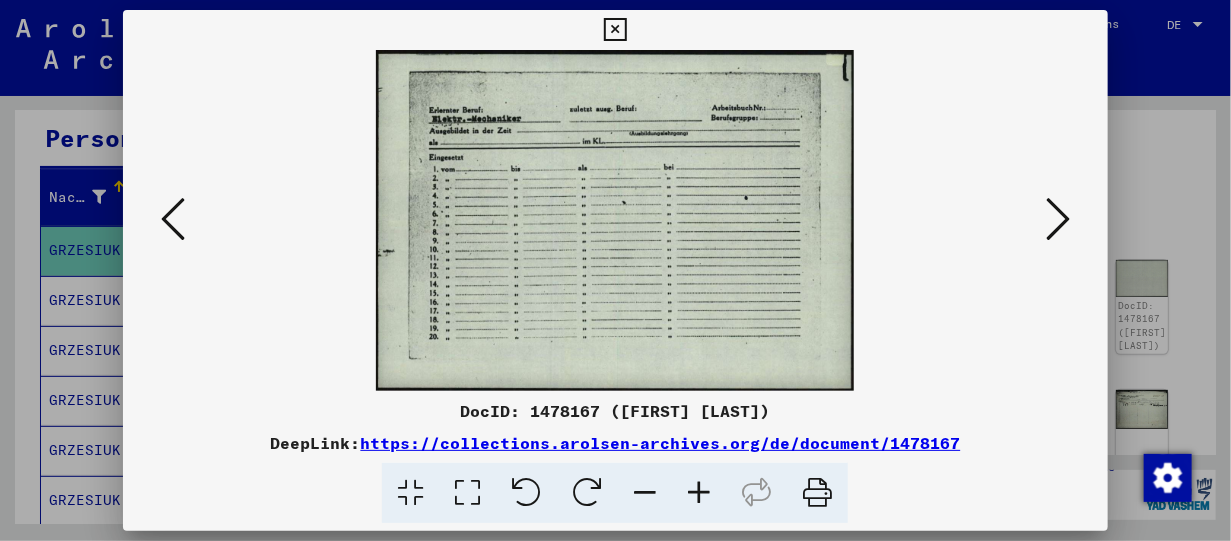 click at bounding box center (1058, 219) 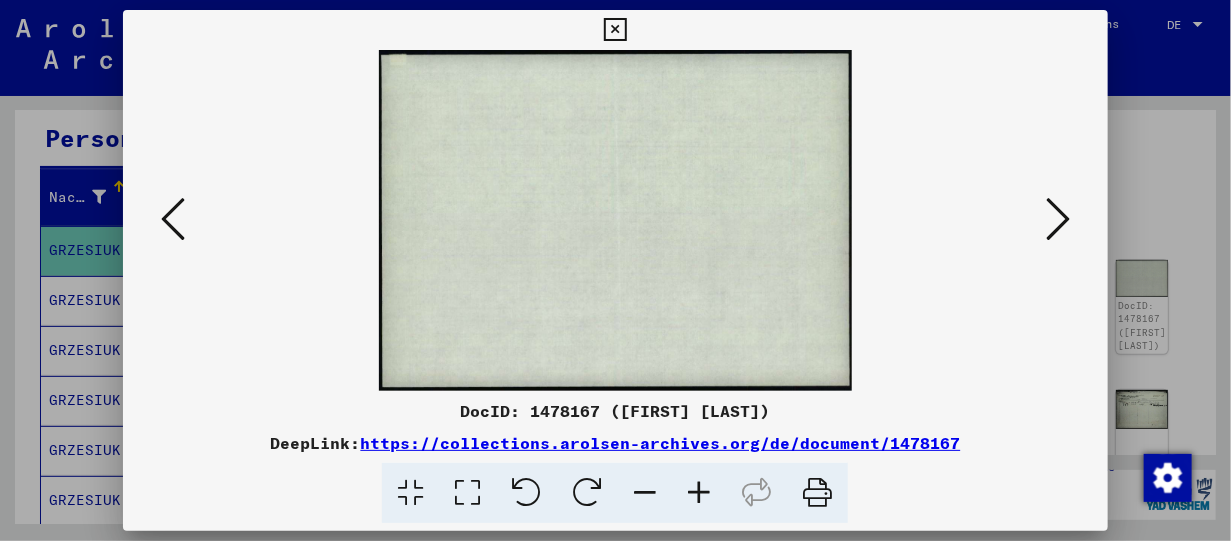 click at bounding box center [1058, 219] 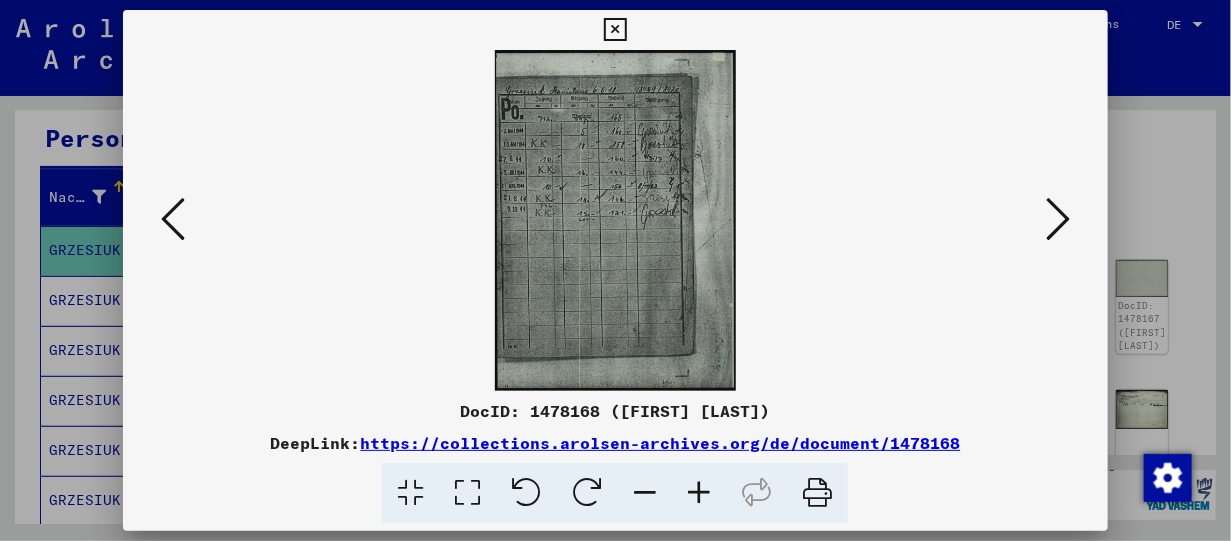 click at bounding box center (1058, 219) 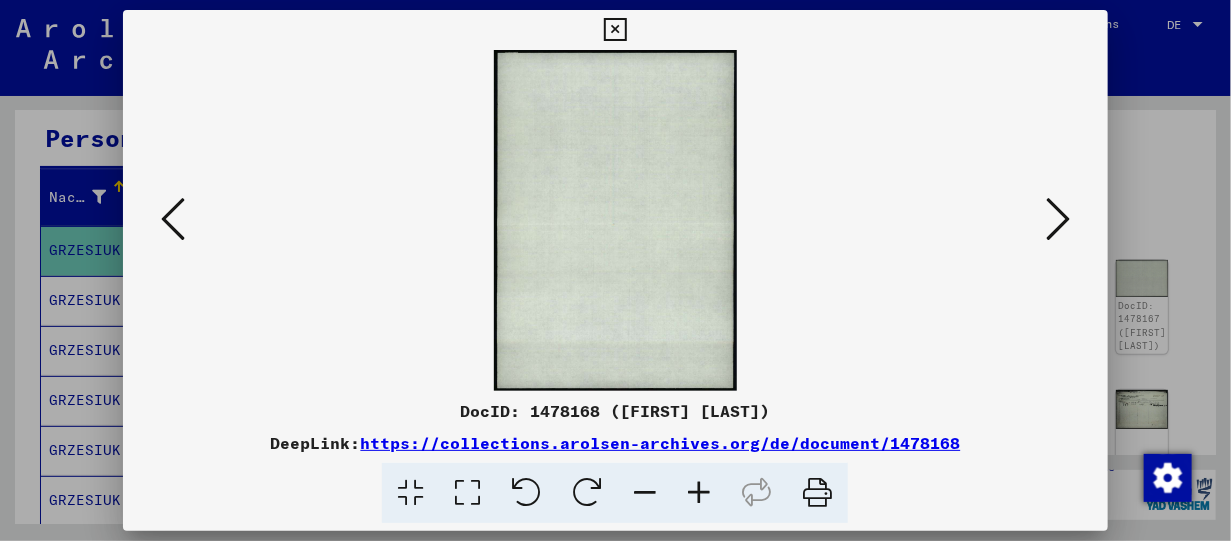 click at bounding box center (1058, 219) 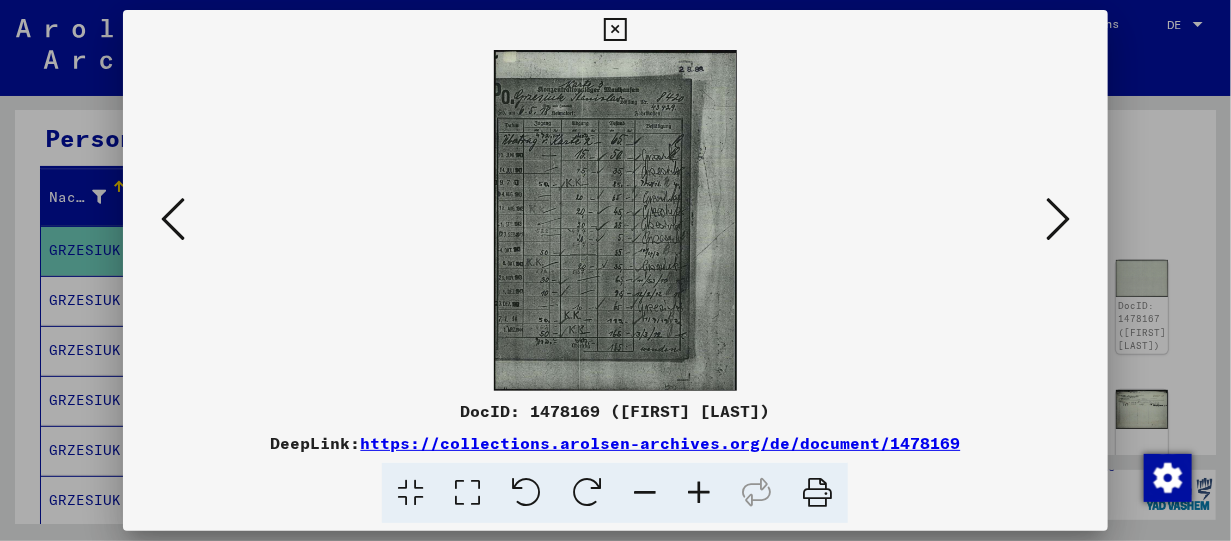 click at bounding box center (1058, 219) 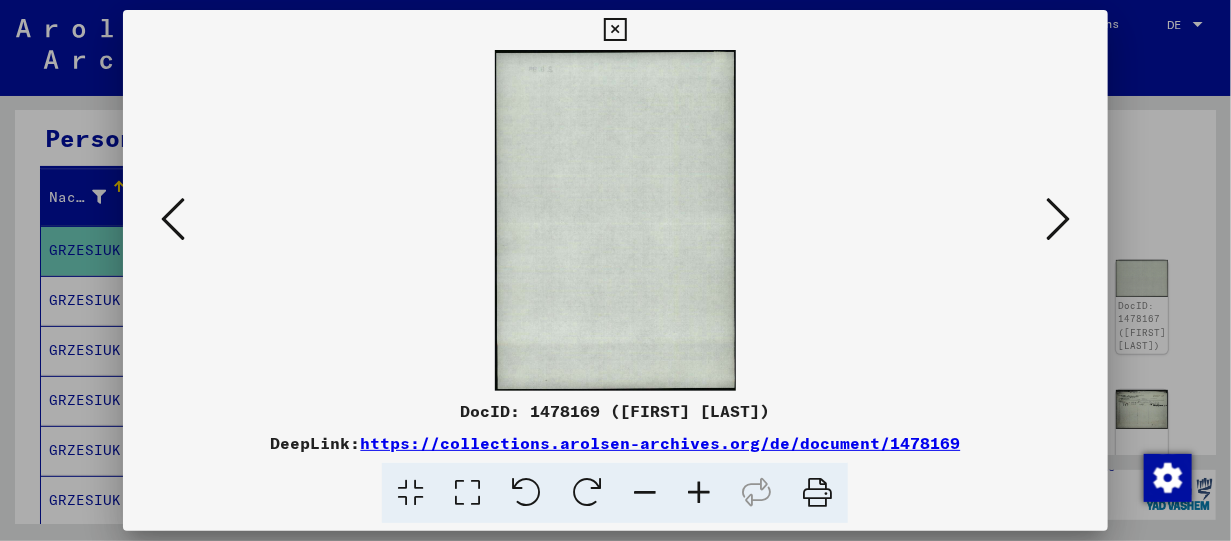 click at bounding box center (1058, 219) 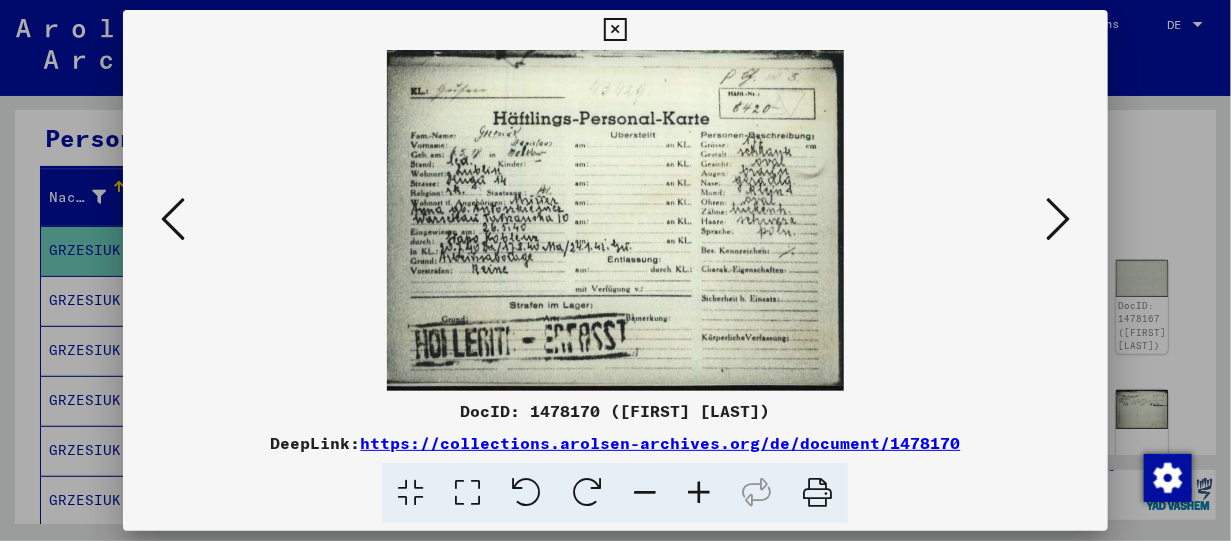 click at bounding box center (1058, 219) 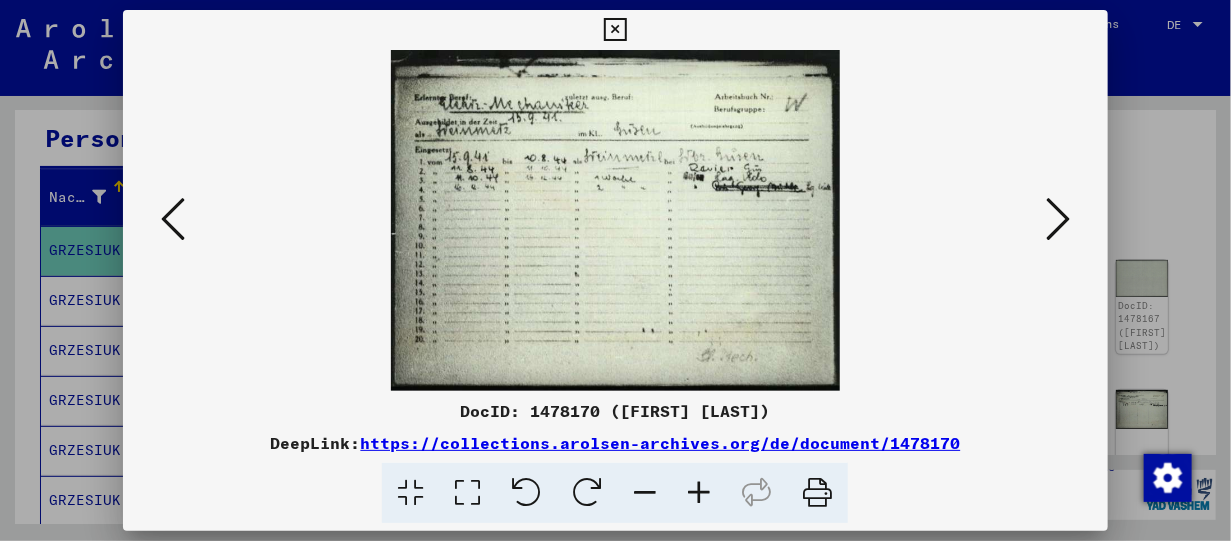 click at bounding box center [1058, 219] 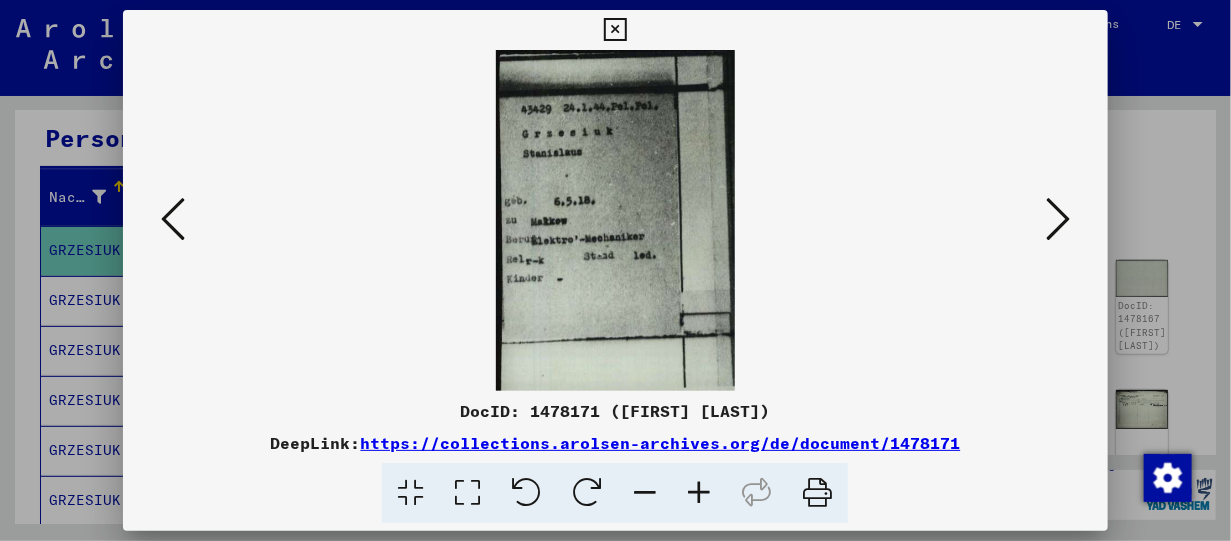 click at bounding box center [1058, 219] 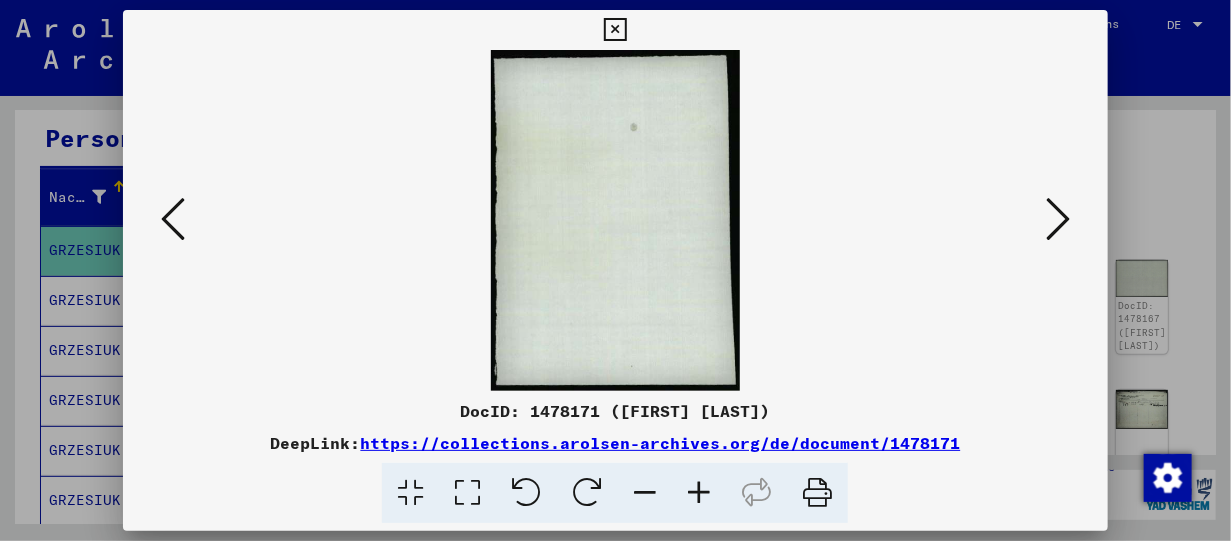 click at bounding box center (1058, 219) 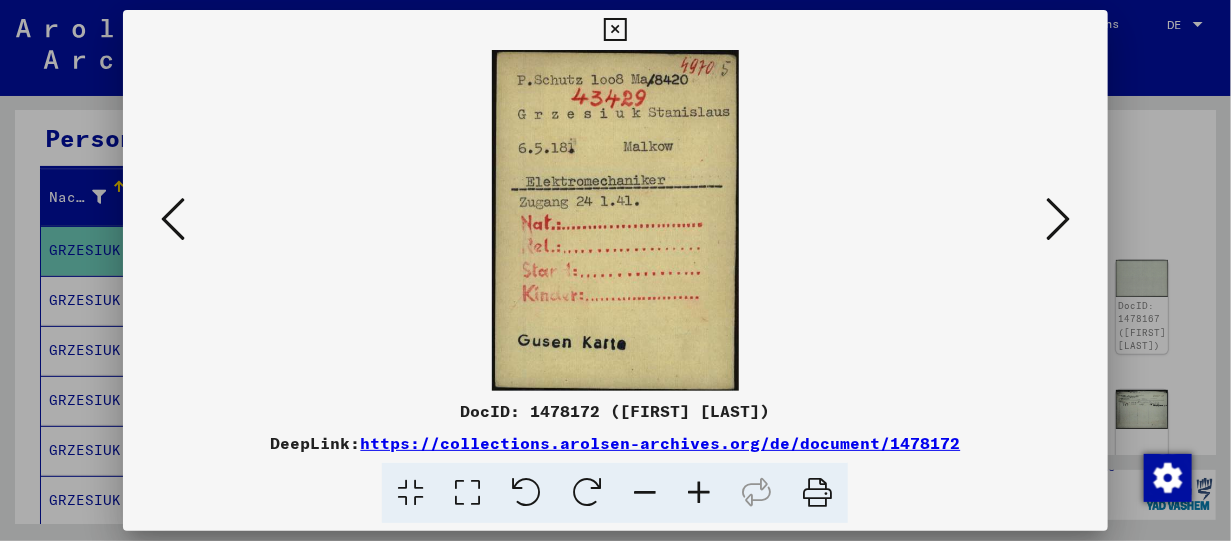 click at bounding box center [1058, 220] 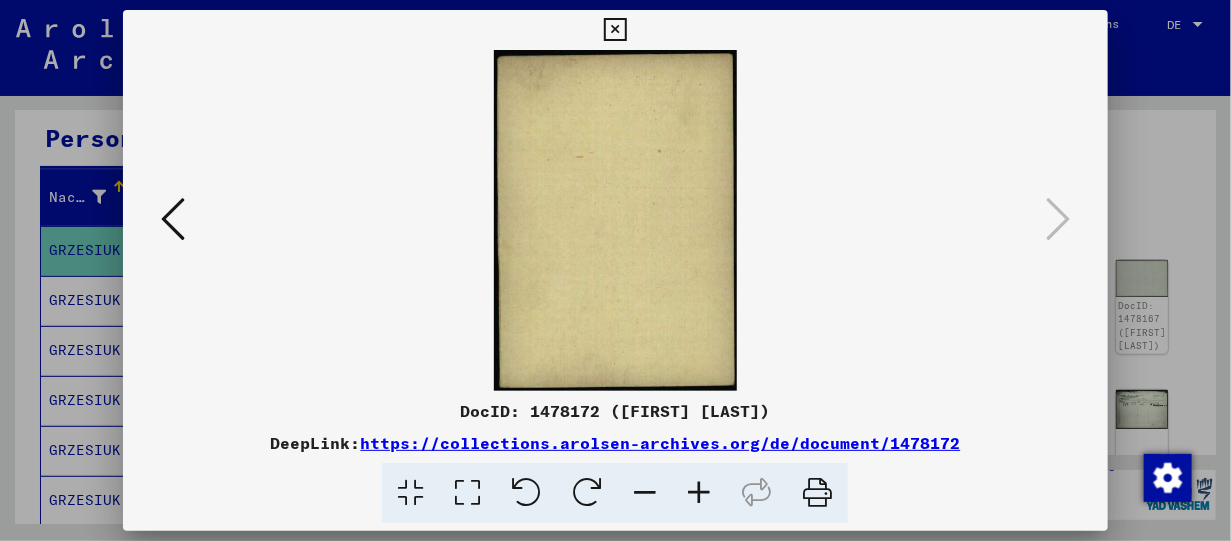 click at bounding box center (173, 219) 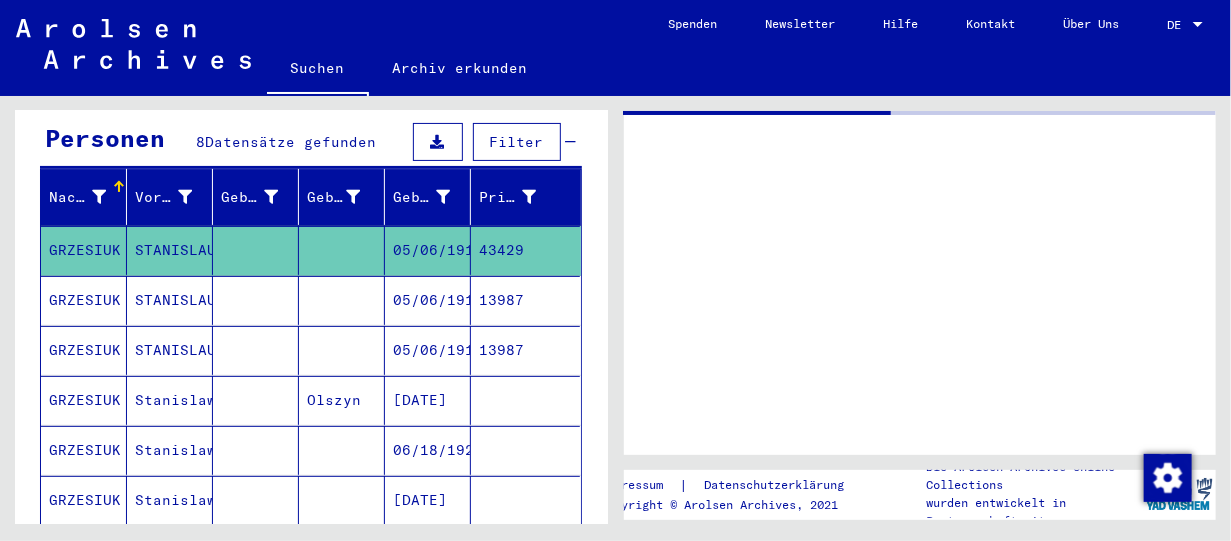 scroll, scrollTop: 0, scrollLeft: 0, axis: both 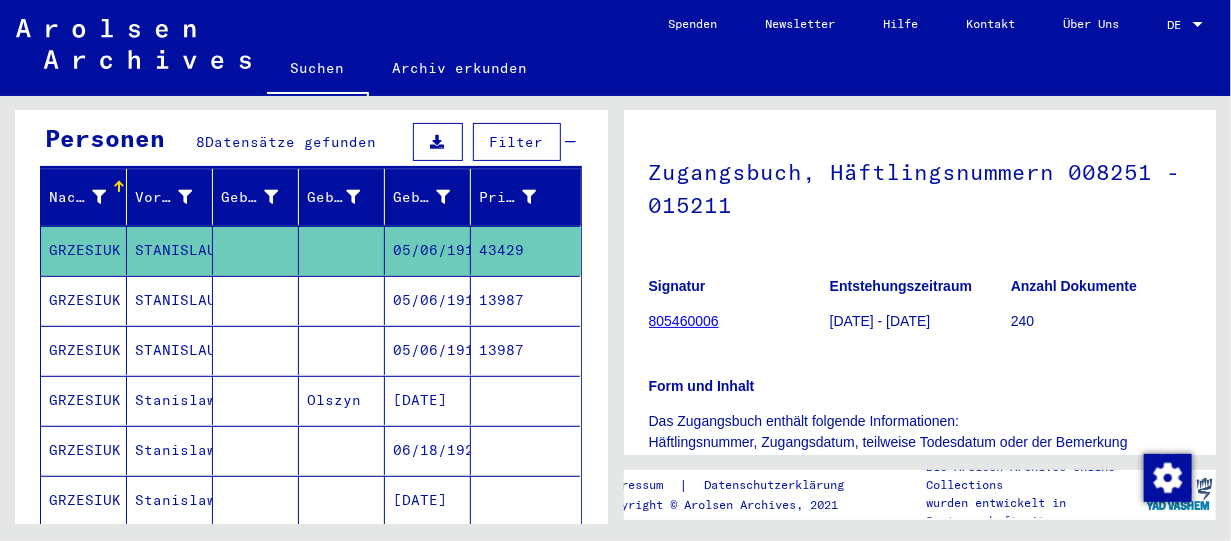 click on "05/06/1918" at bounding box center [428, 350] 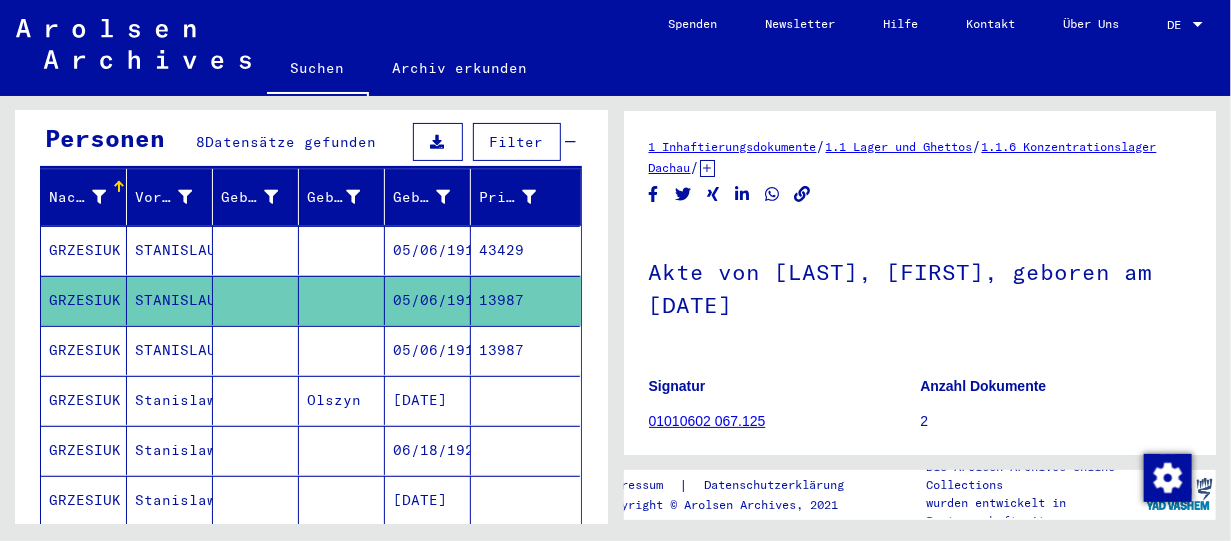 scroll, scrollTop: 0, scrollLeft: 0, axis: both 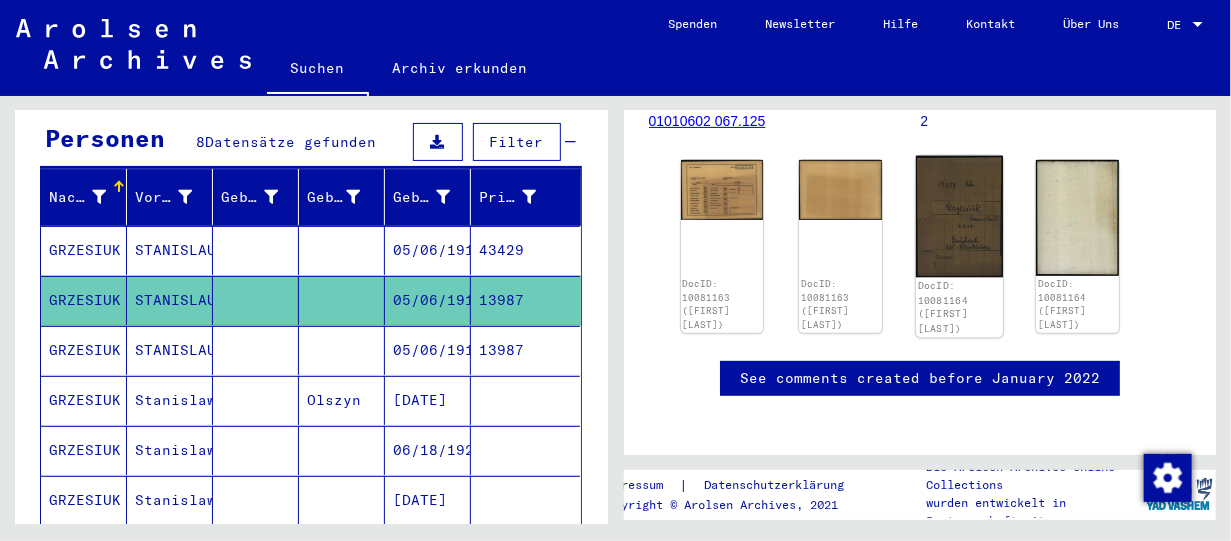 click 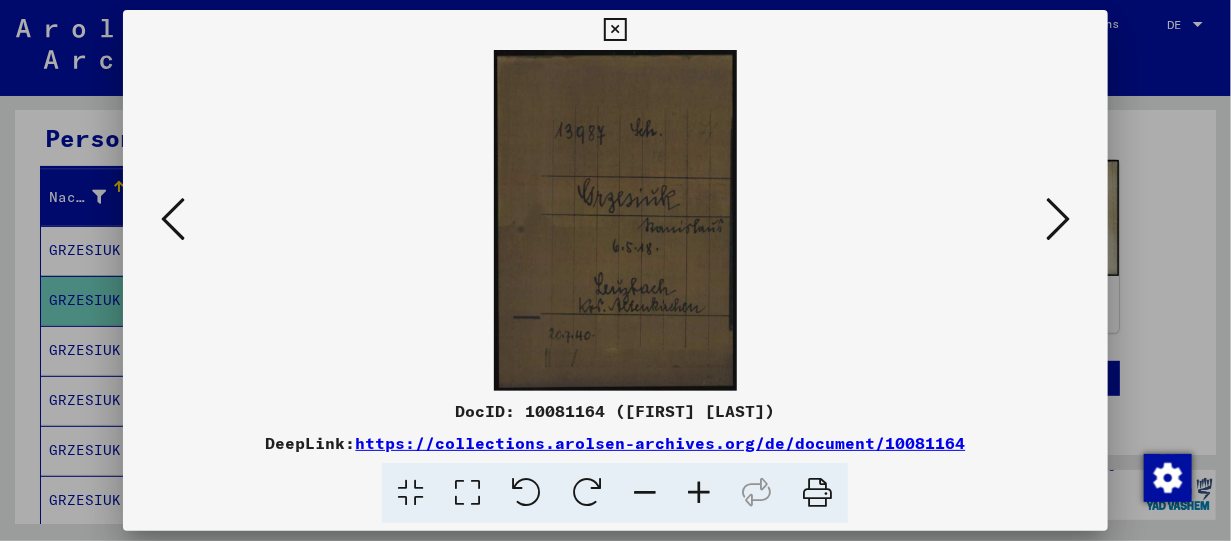 click at bounding box center (1058, 219) 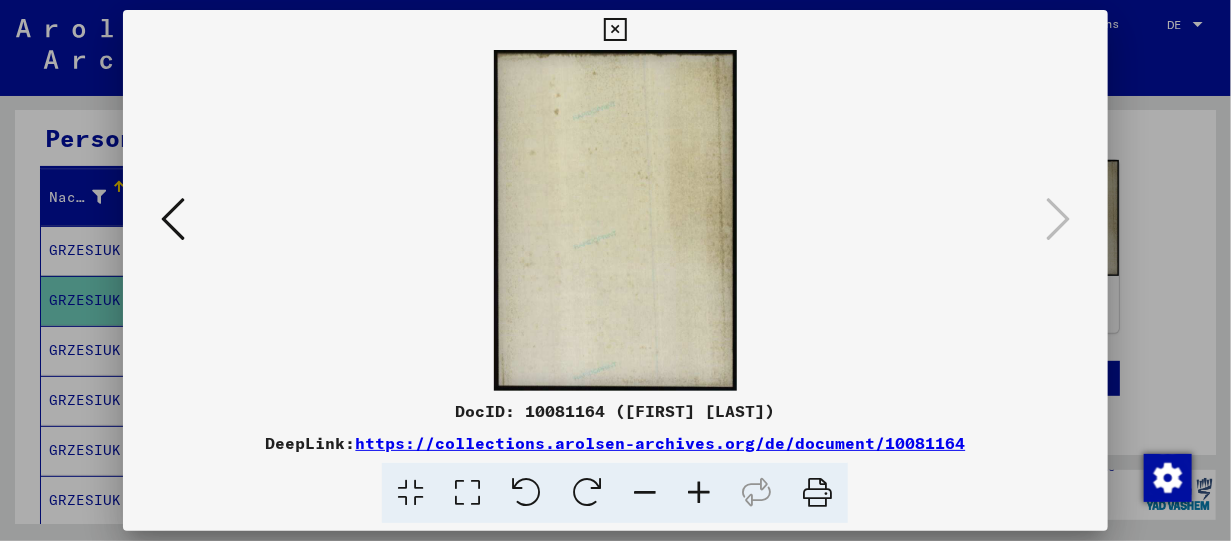 click at bounding box center [173, 219] 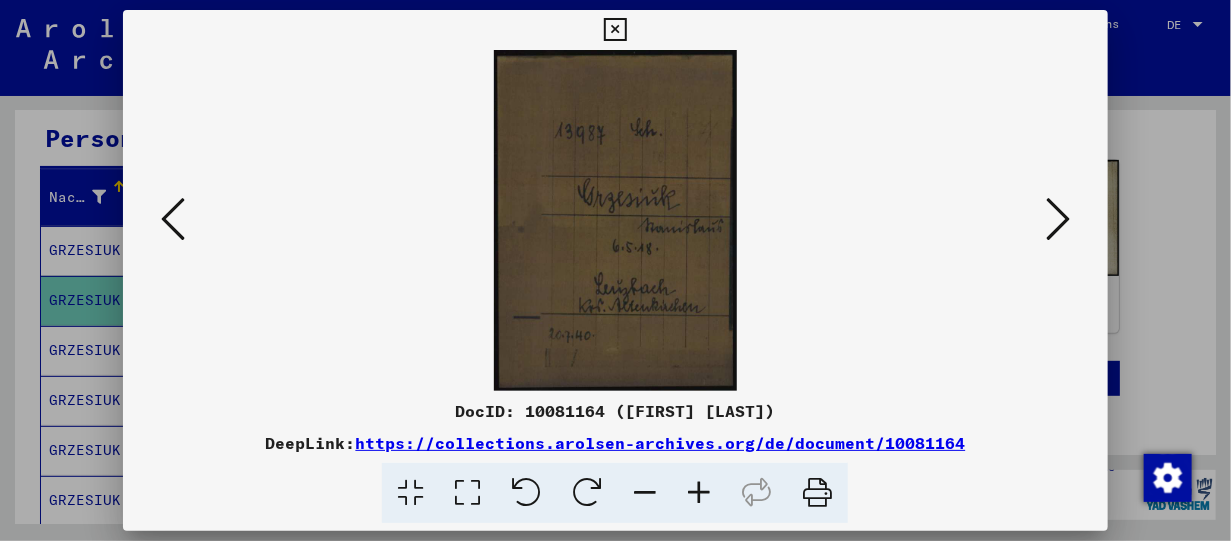 click at bounding box center (173, 219) 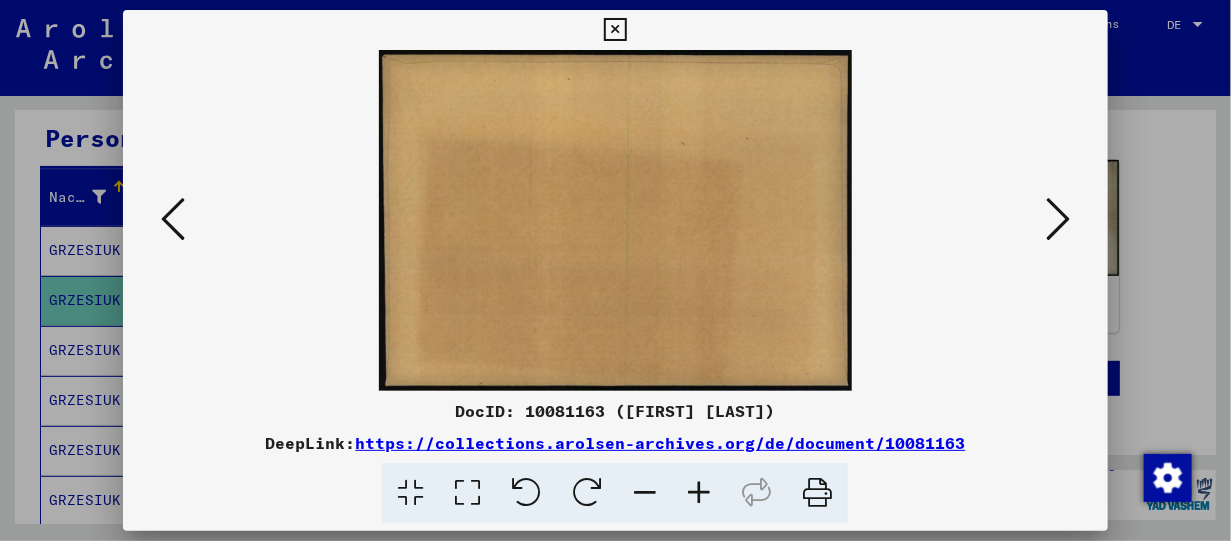 click at bounding box center (173, 219) 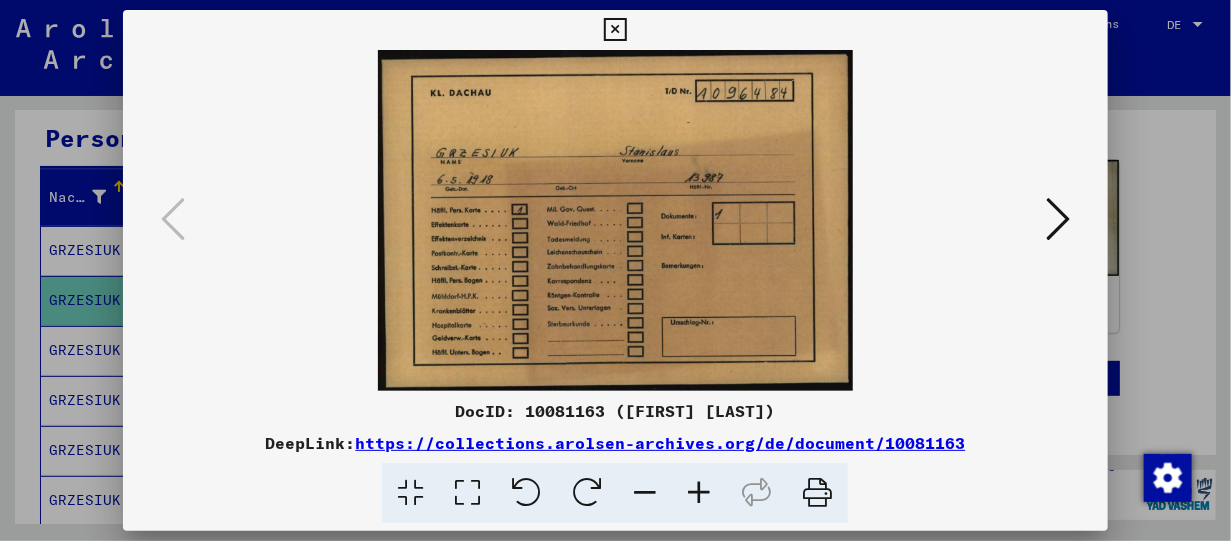 click at bounding box center [615, 30] 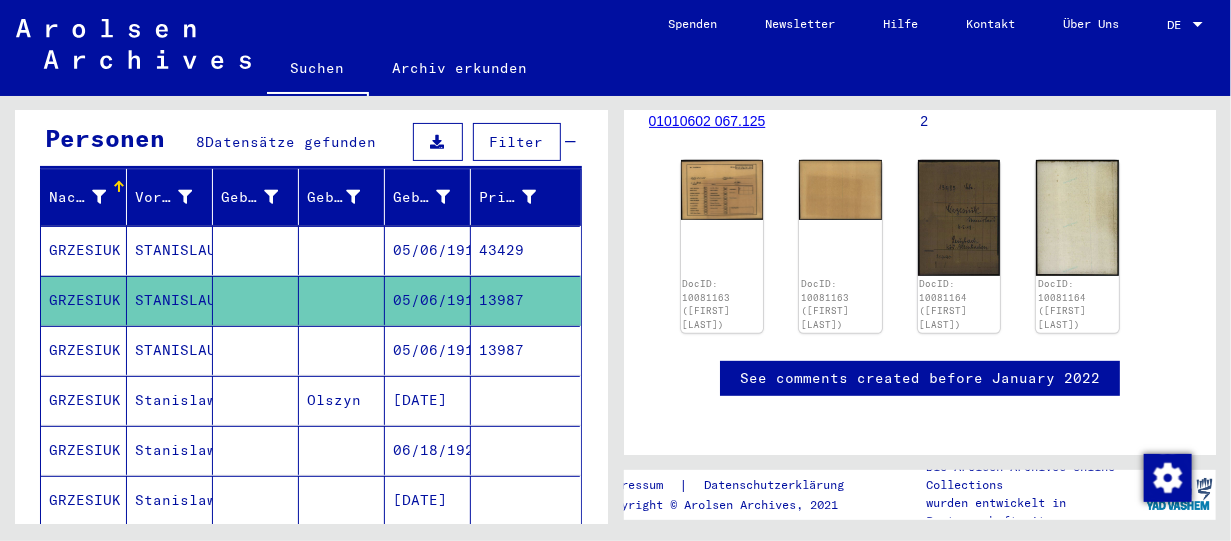 click on "05/06/1918" at bounding box center (428, 400) 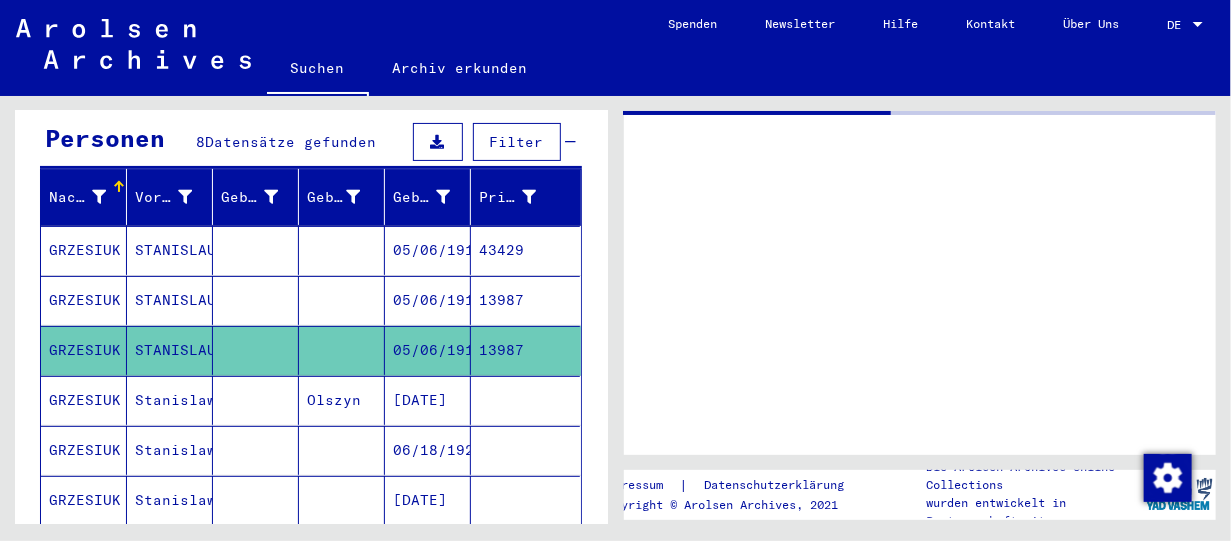 scroll, scrollTop: 0, scrollLeft: 0, axis: both 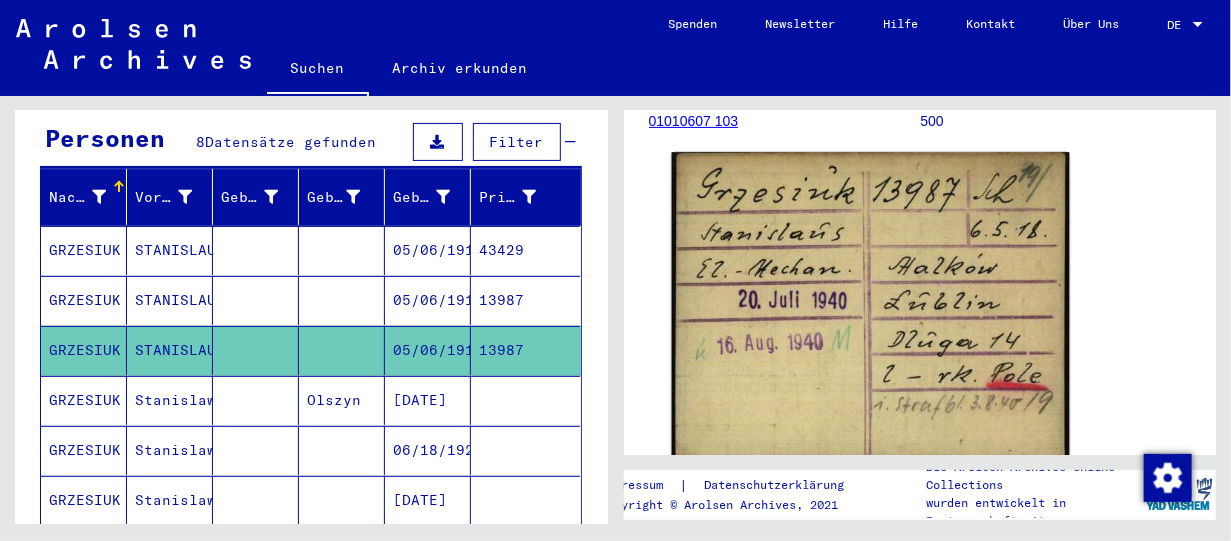 click 